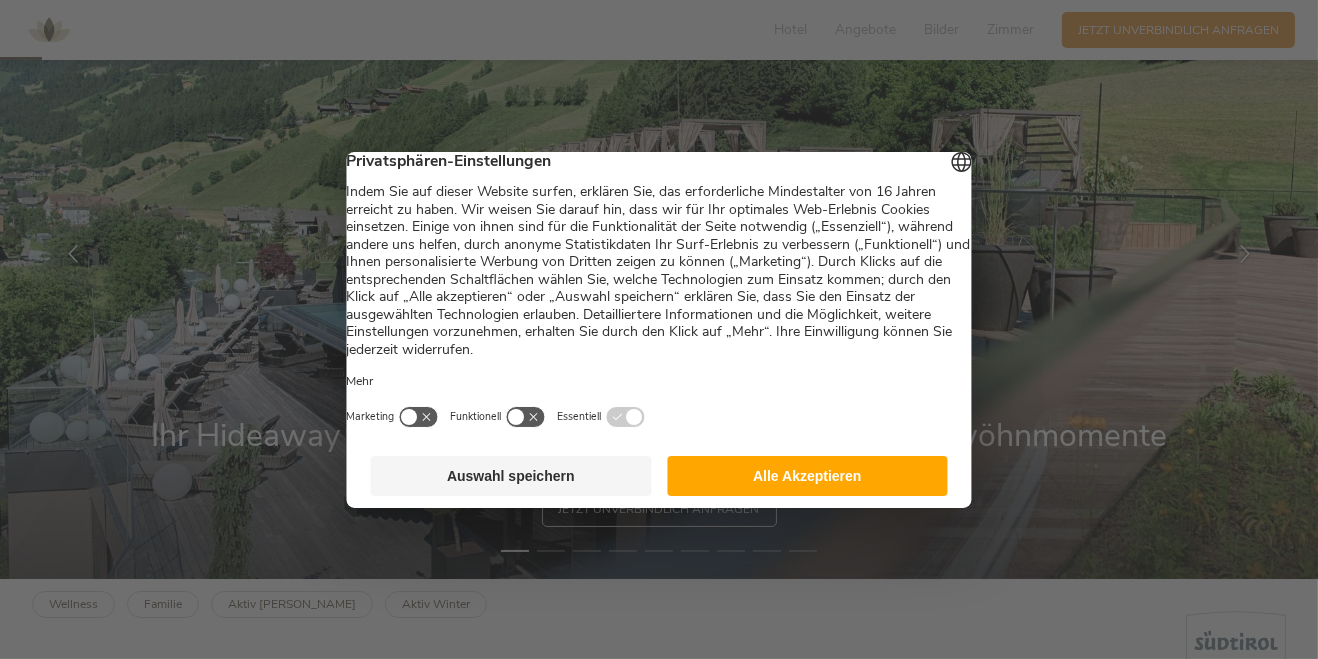 scroll, scrollTop: 148, scrollLeft: 0, axis: vertical 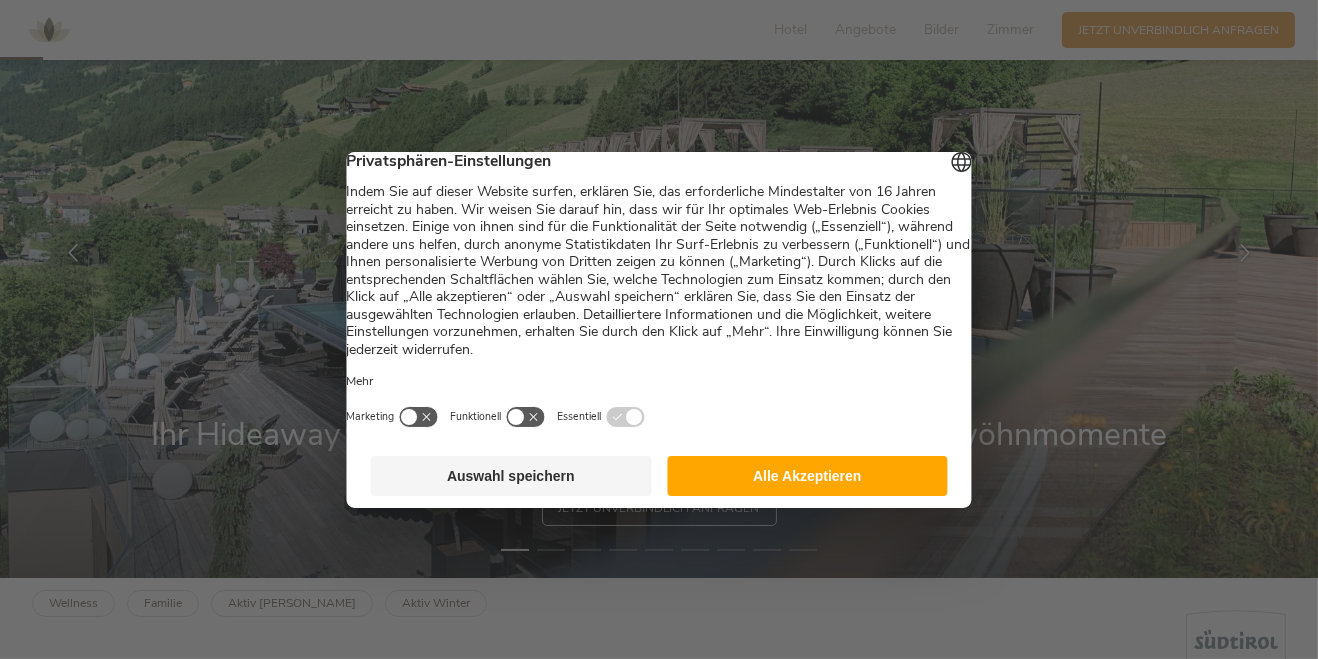 click on "Alle Akzeptieren" at bounding box center (807, 476) 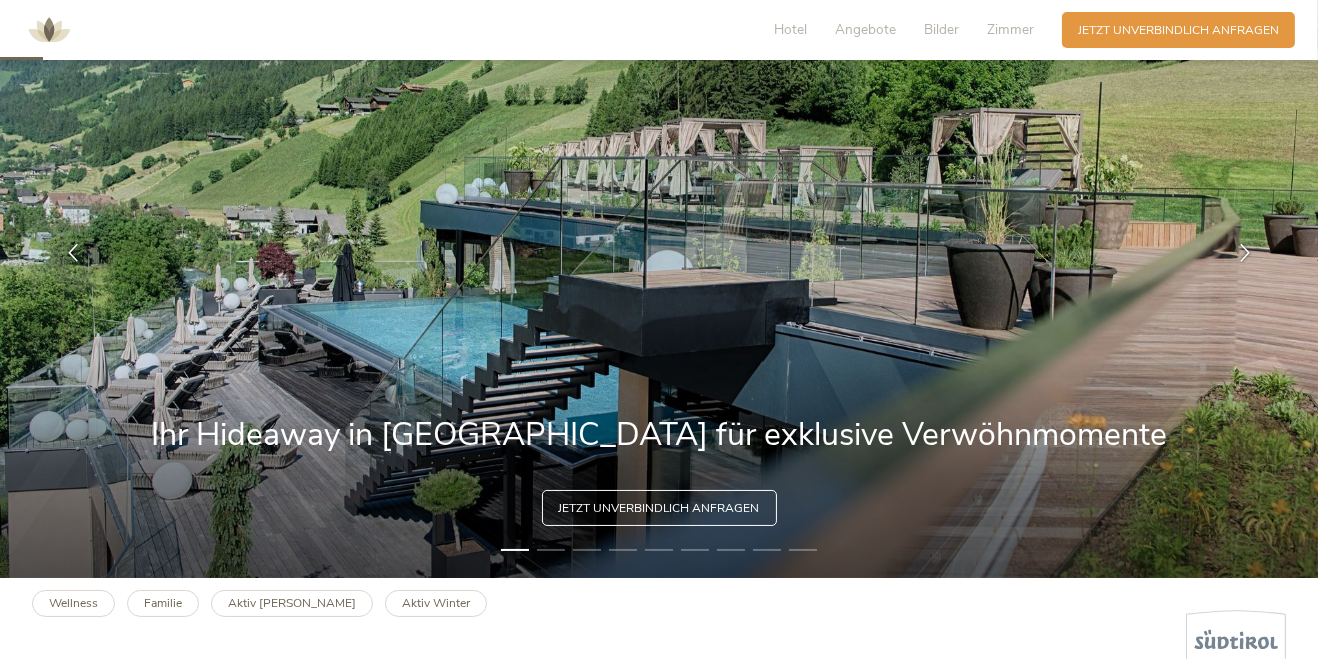 scroll, scrollTop: 0, scrollLeft: 0, axis: both 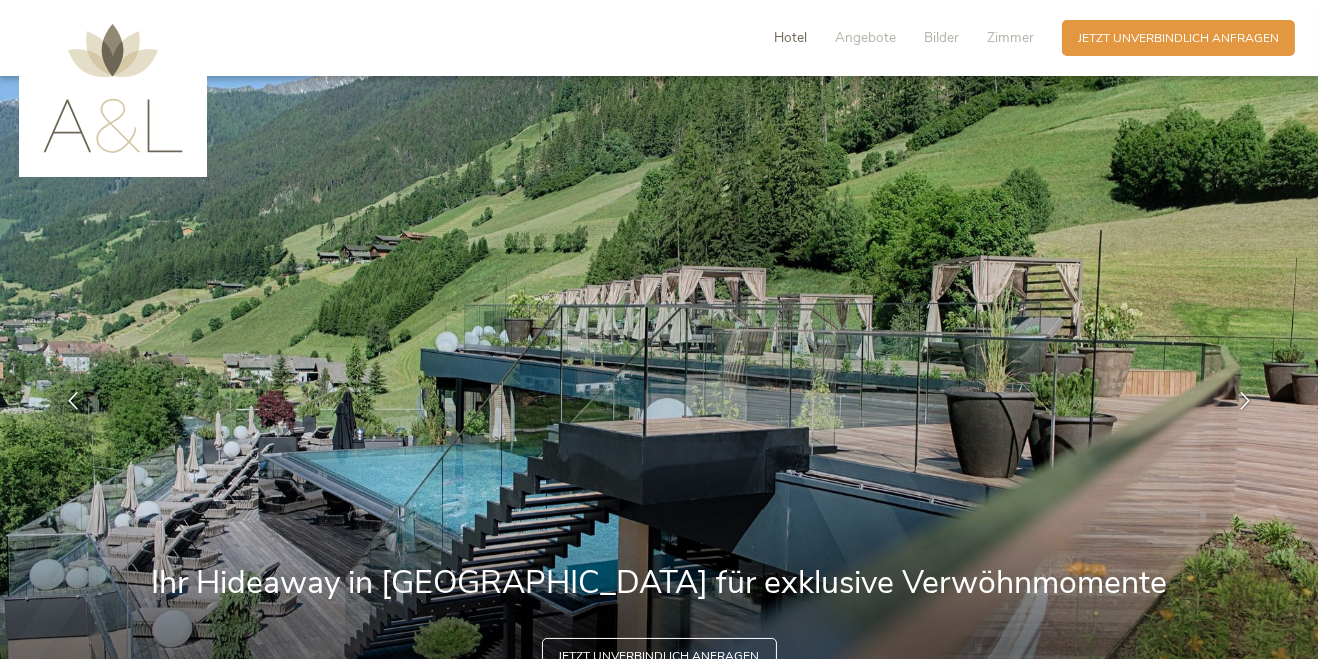 click on "Hotel" at bounding box center [790, 37] 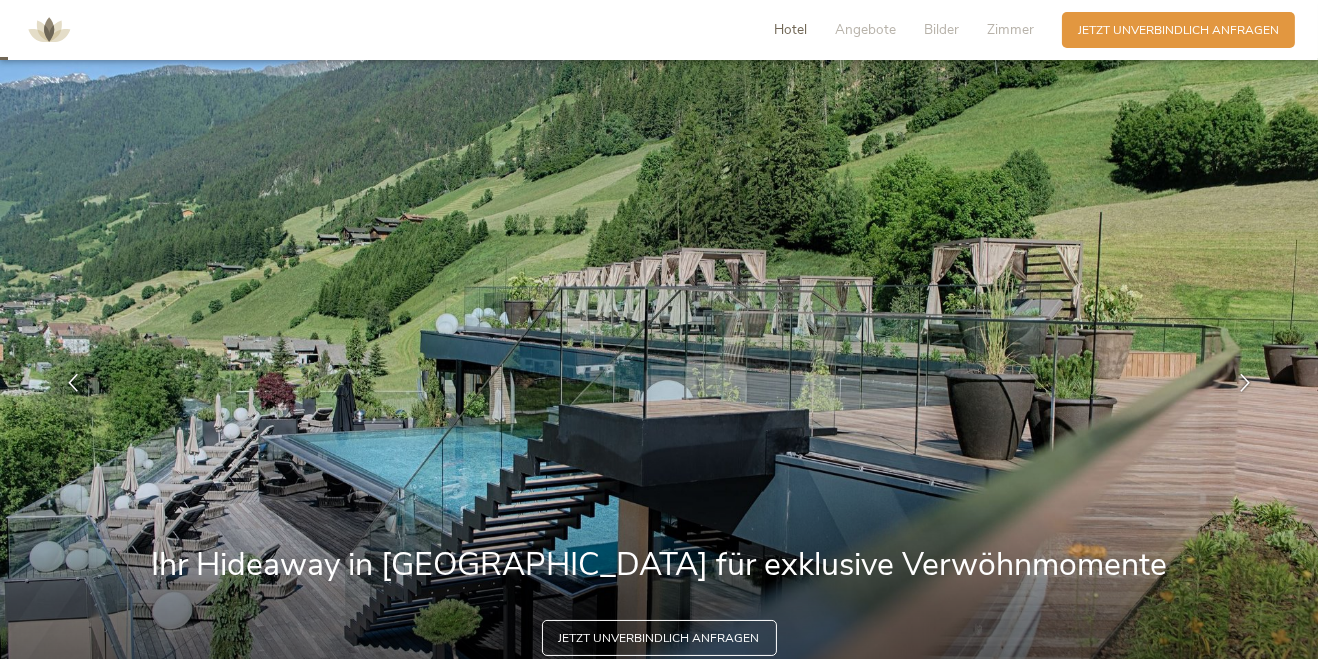 scroll, scrollTop: 0, scrollLeft: 0, axis: both 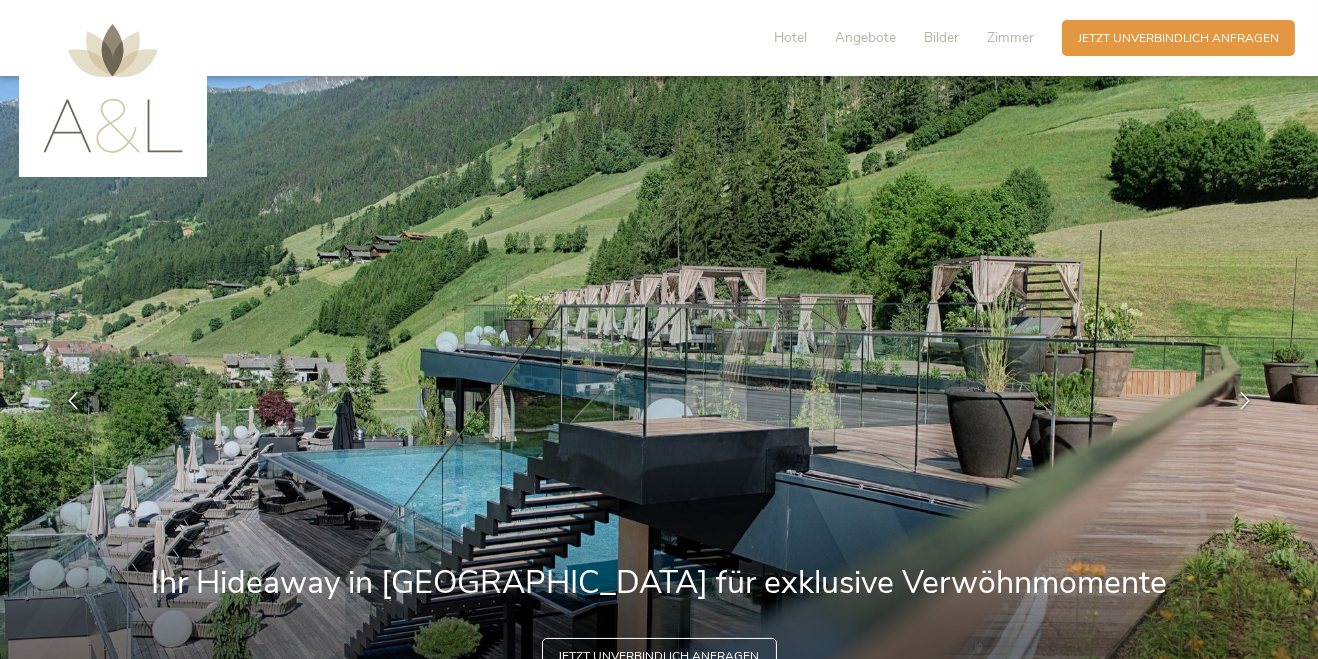 click at bounding box center (659, 401) 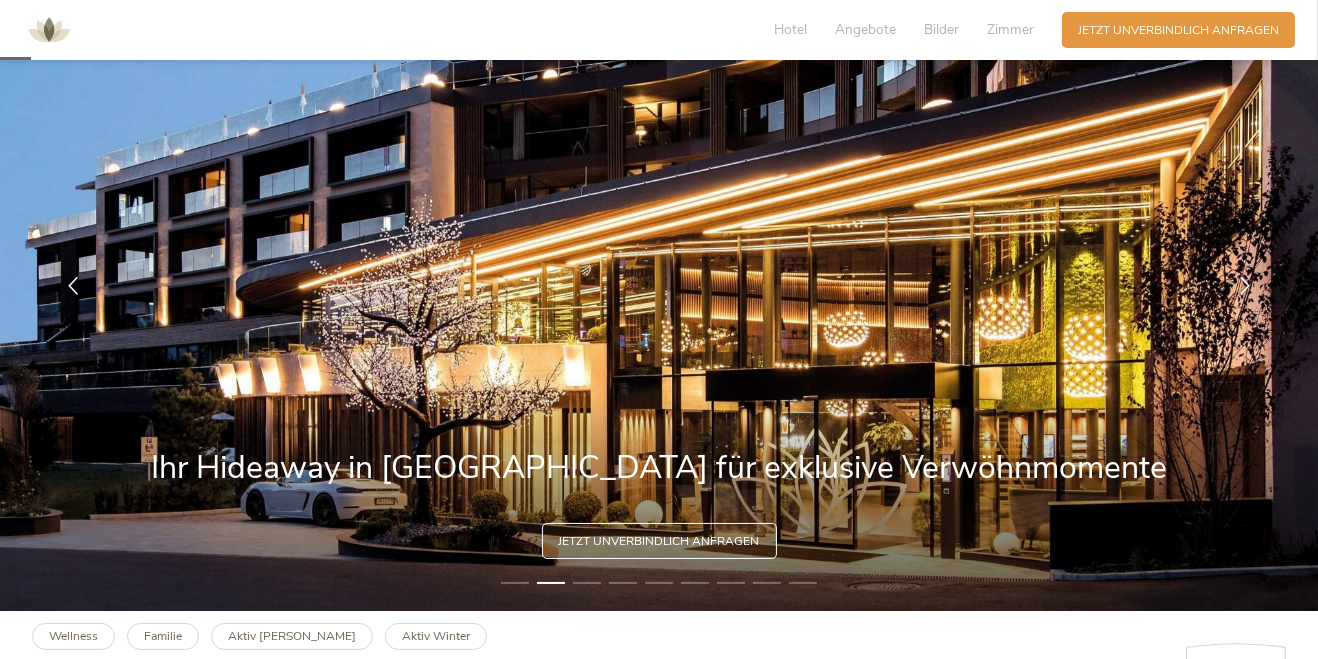scroll, scrollTop: 0, scrollLeft: 0, axis: both 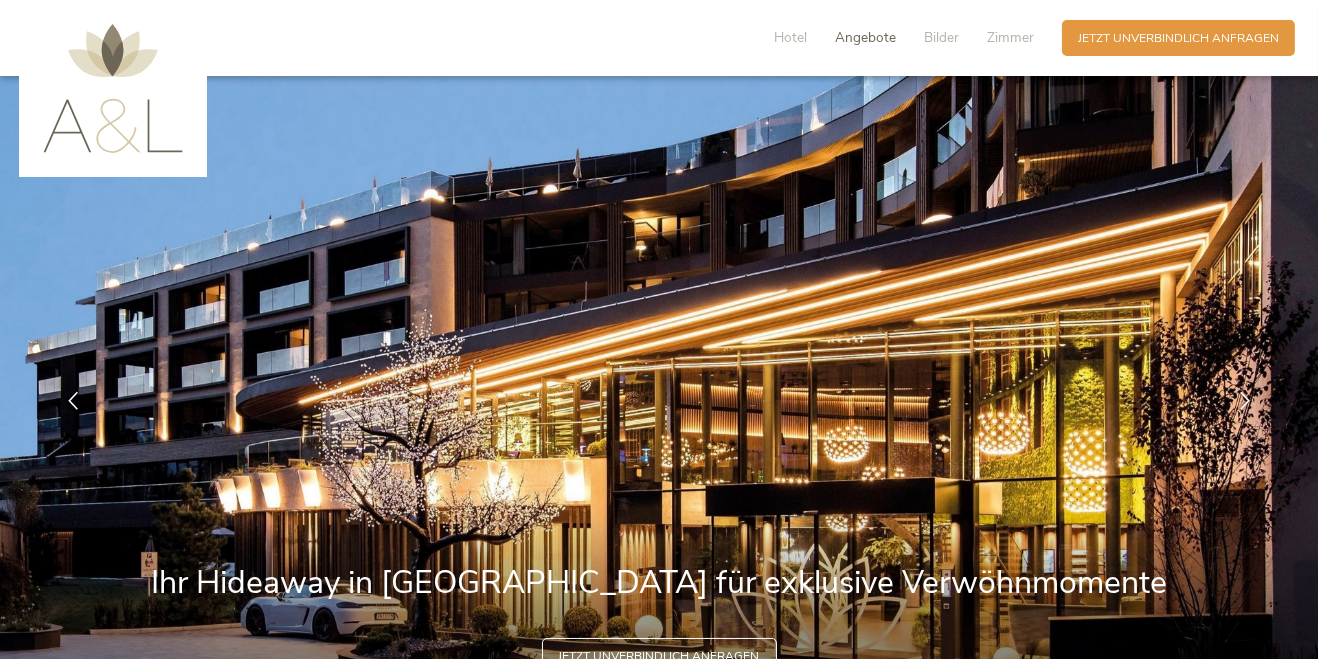 click on "Angebote" at bounding box center [865, 37] 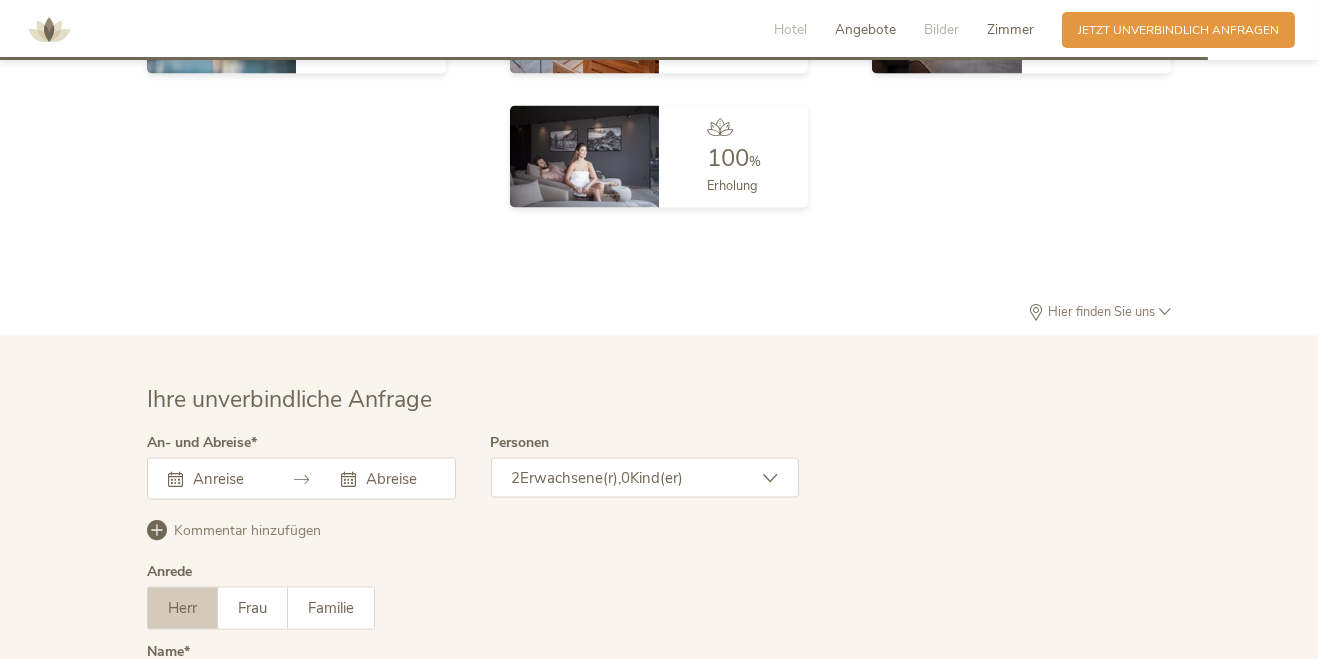 scroll, scrollTop: 4673, scrollLeft: 0, axis: vertical 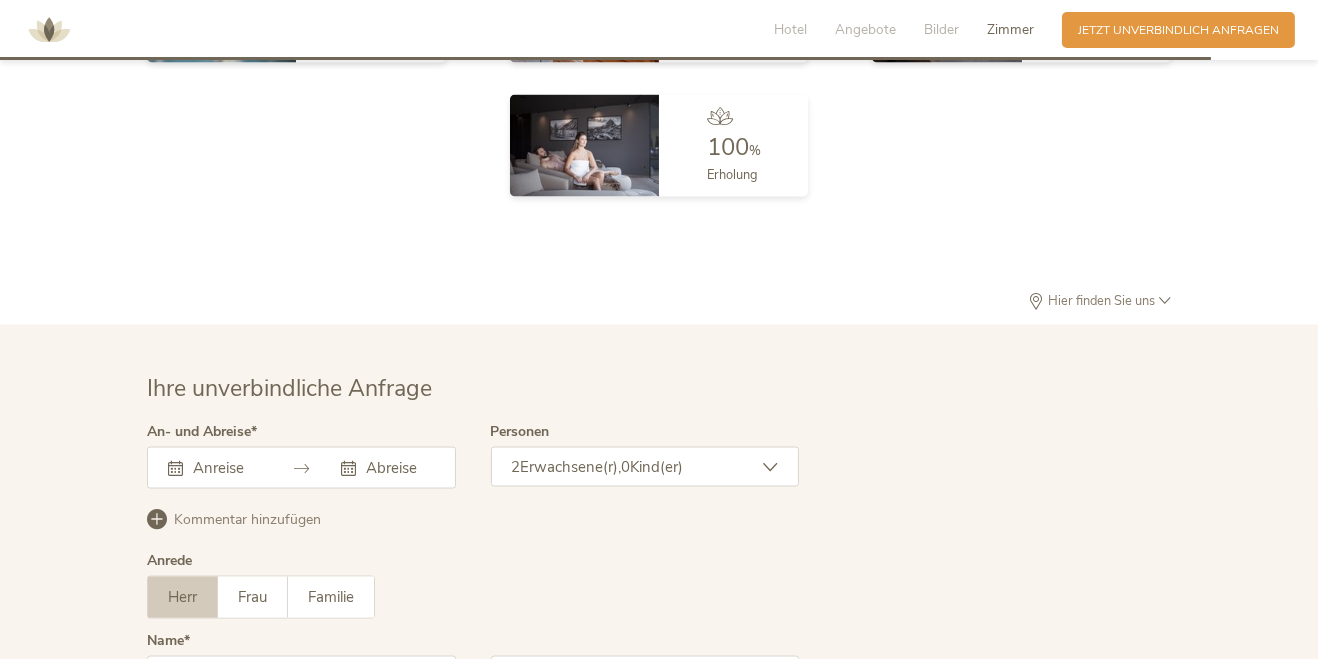 click on "Hier finden Sie uns" at bounding box center (1101, 301) 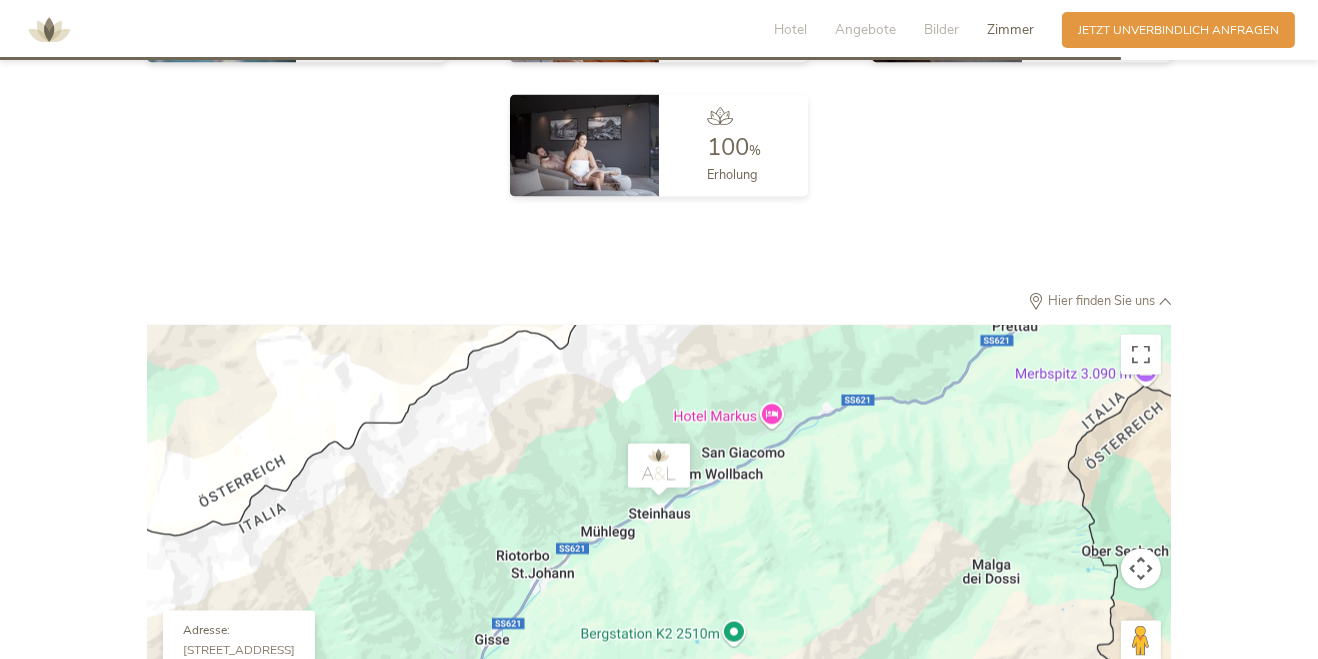 scroll, scrollTop: 4694, scrollLeft: 0, axis: vertical 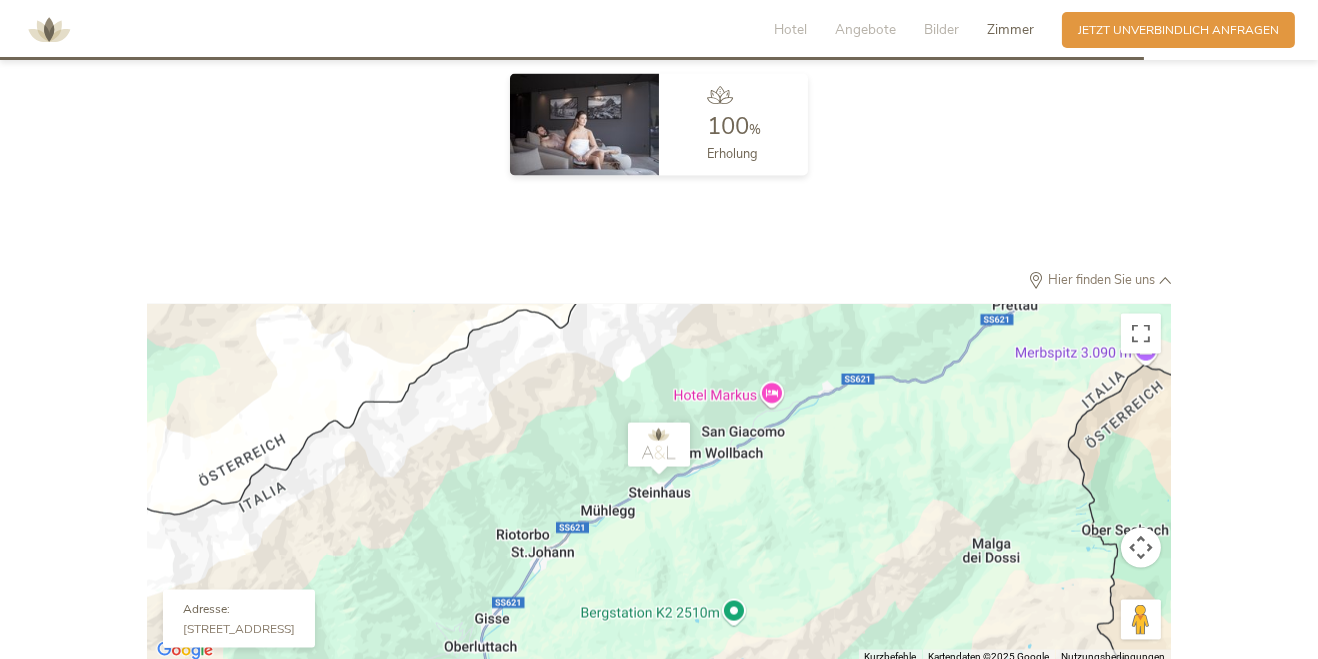 click on "Um von einem Element zum anderen zu gelangen, drückst du die Pfeiltasten entsprechend." at bounding box center [659, 484] 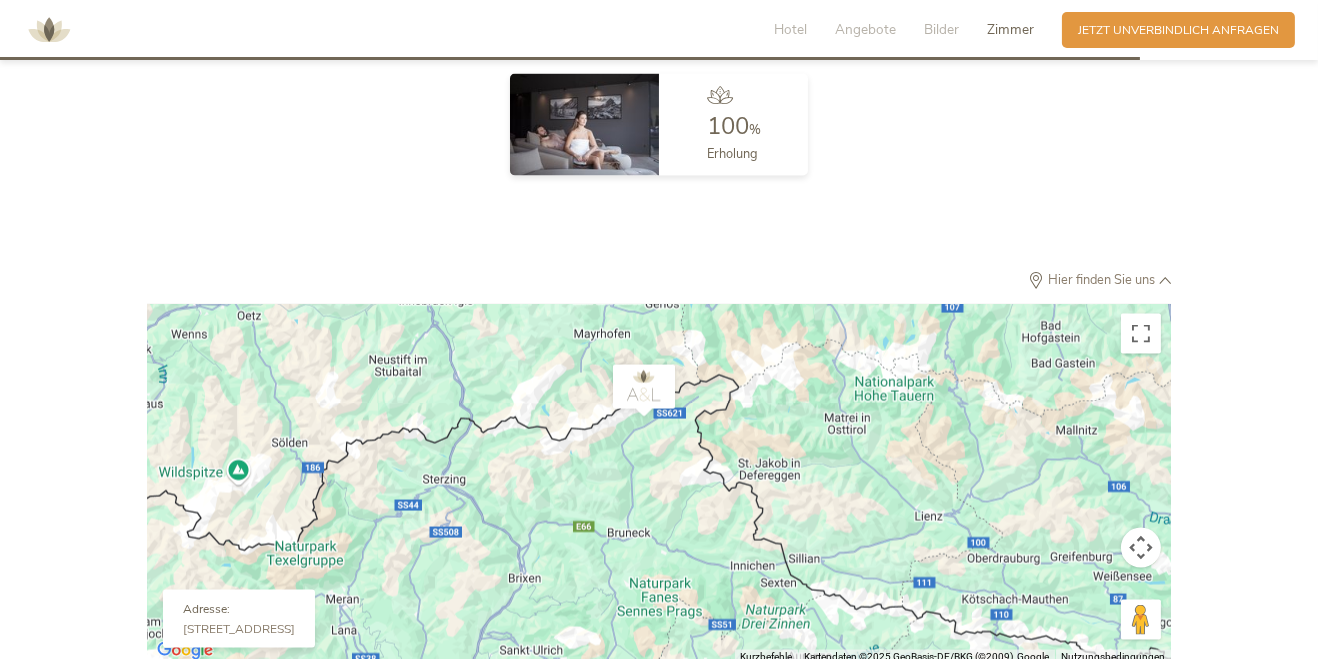 scroll, scrollTop: 4676, scrollLeft: 0, axis: vertical 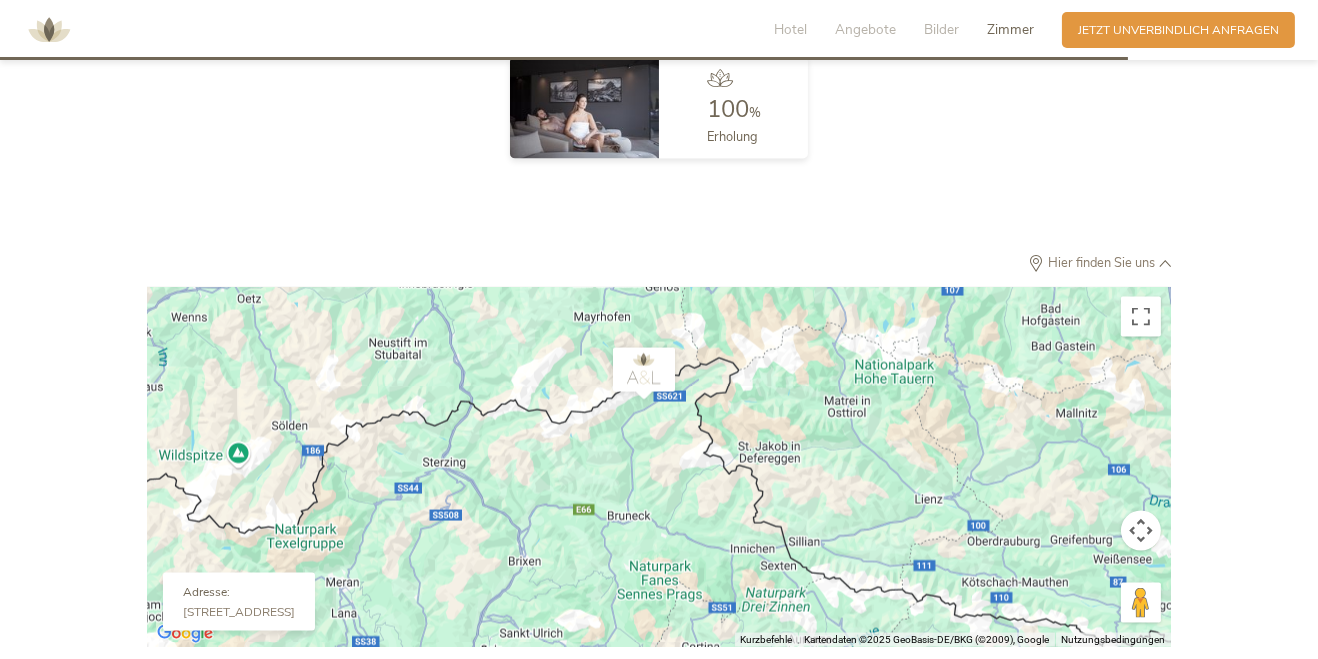click on "Um von einem Element zum anderen zu gelangen, drückst du die Pfeiltasten entsprechend." at bounding box center (659, 467) 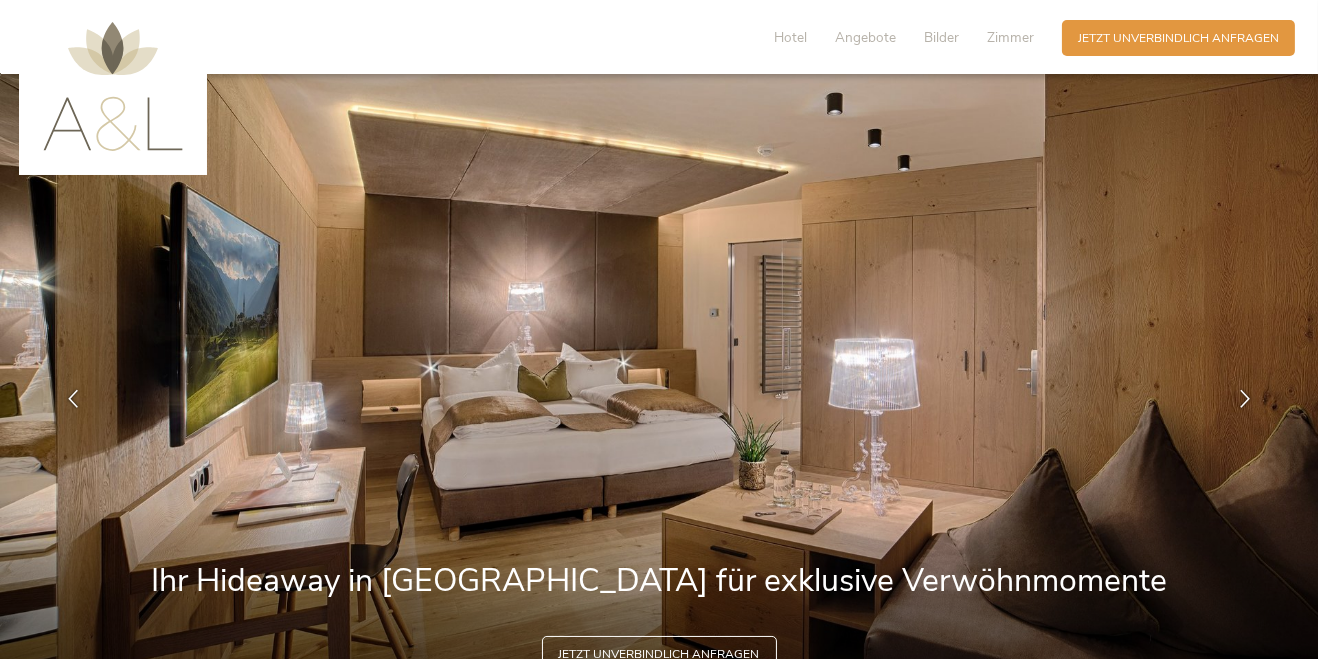 scroll, scrollTop: 0, scrollLeft: 0, axis: both 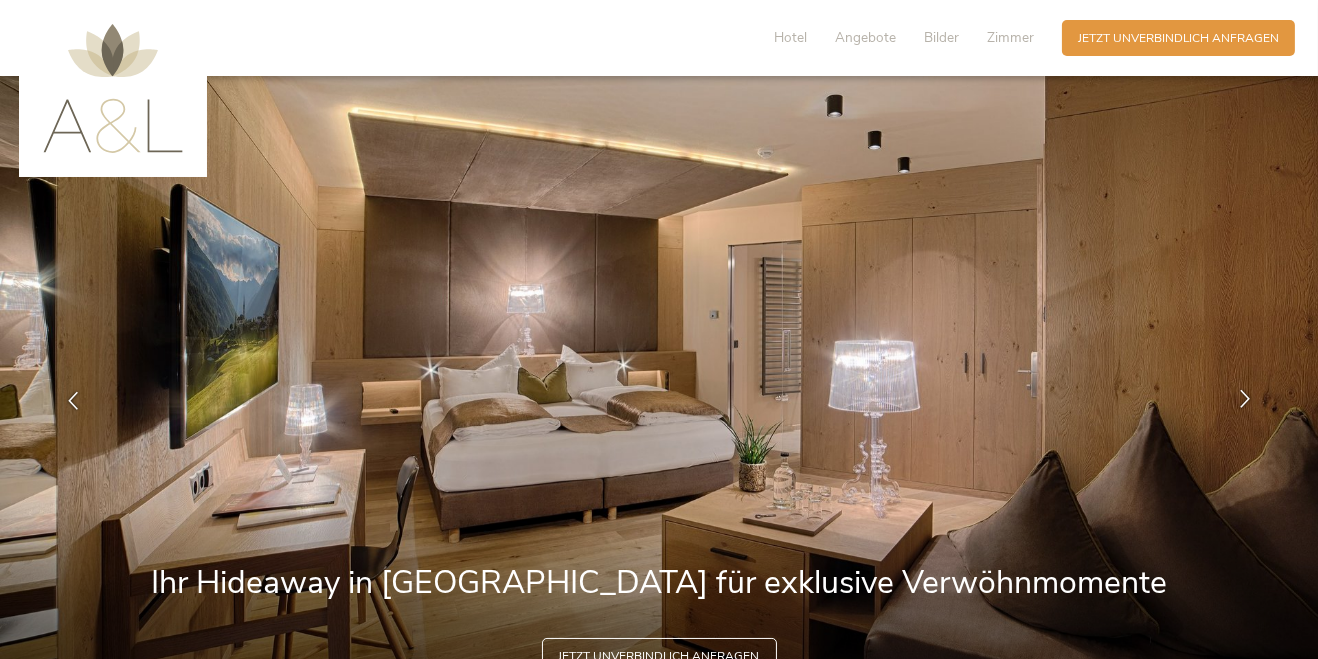 click at bounding box center (1245, 401) 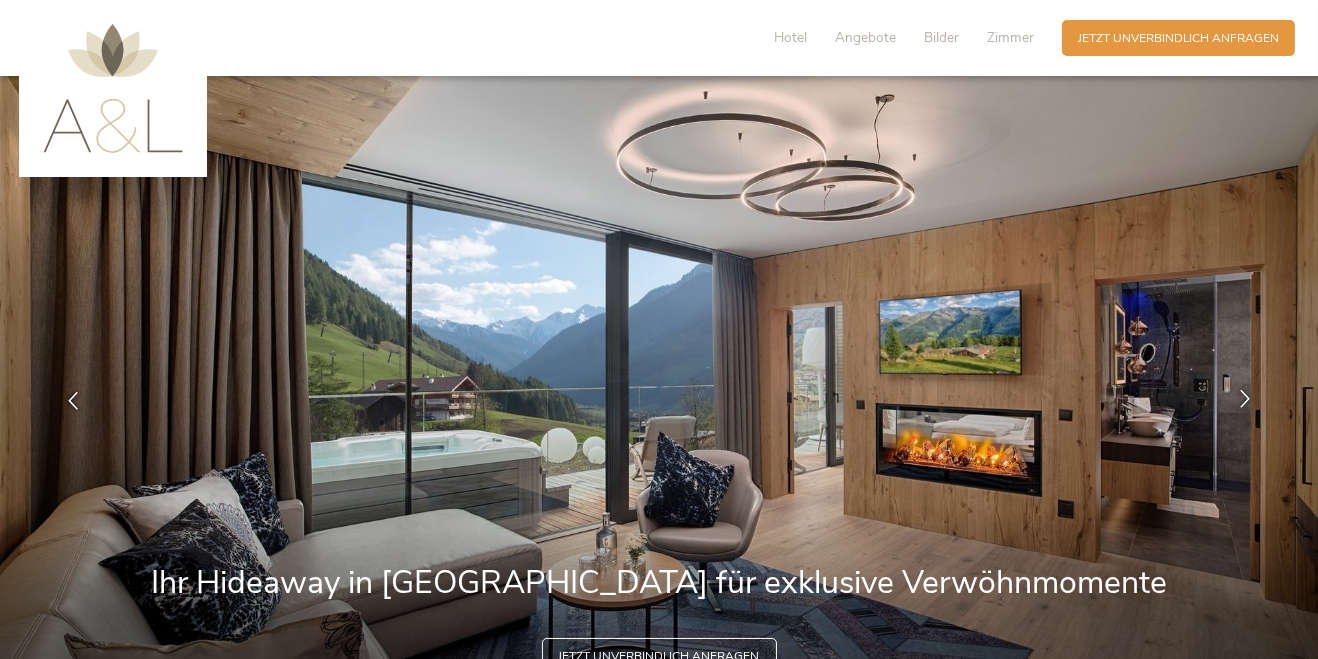 click at bounding box center (1245, 399) 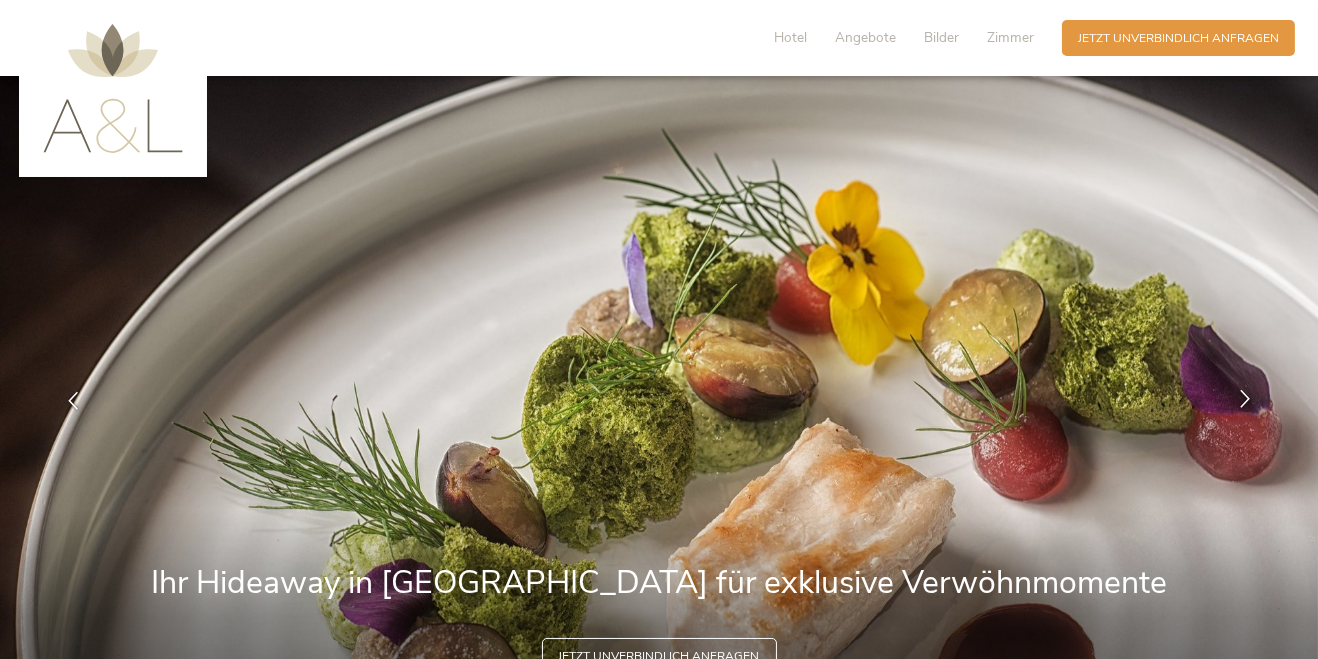 click at bounding box center [1245, 399] 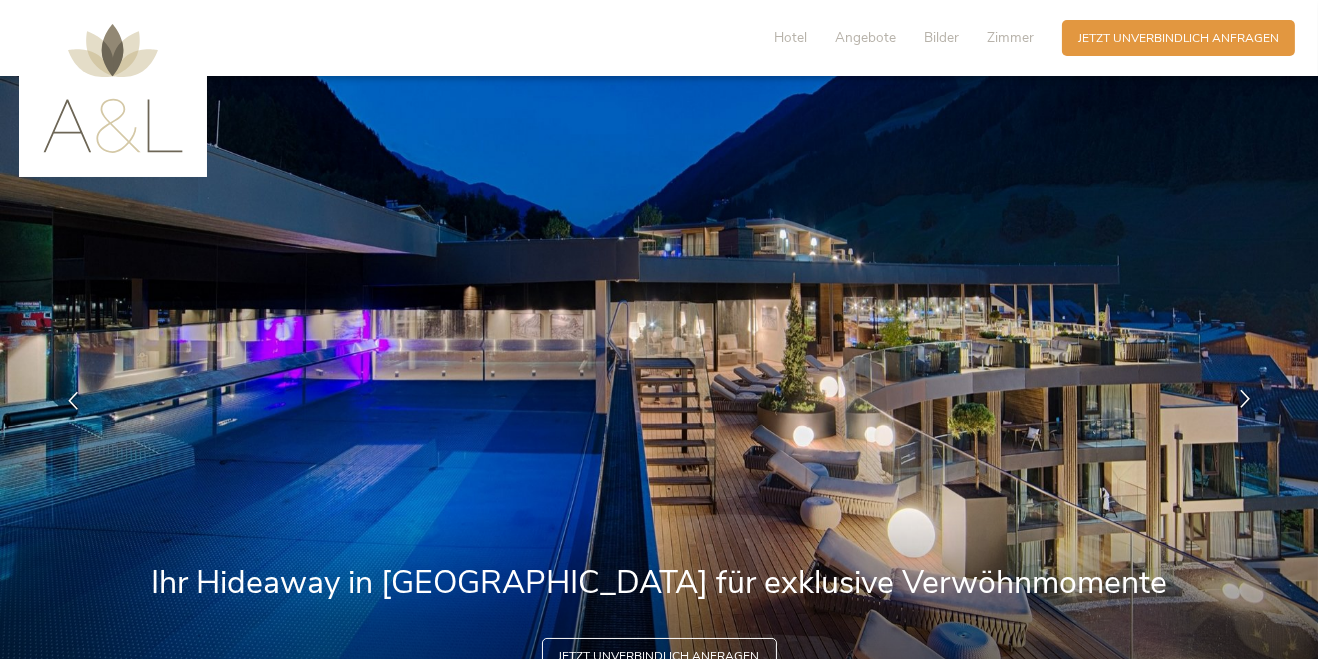 click at bounding box center (1245, 401) 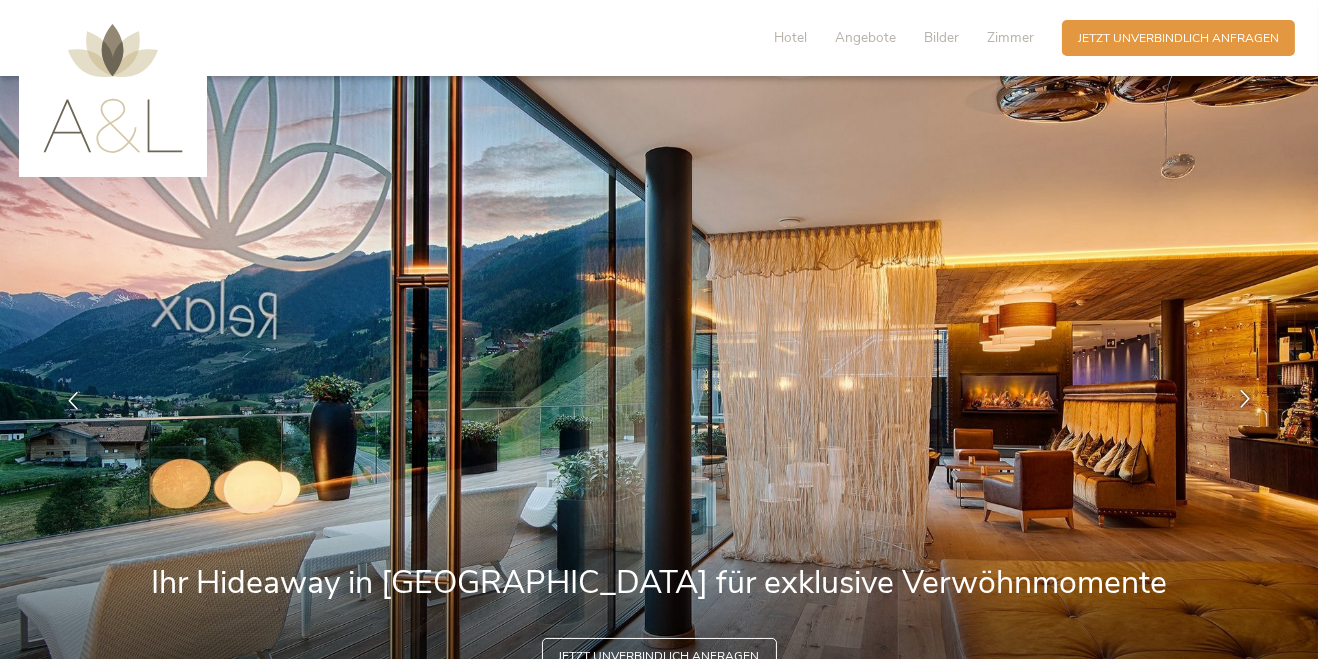 click at bounding box center [1245, 399] 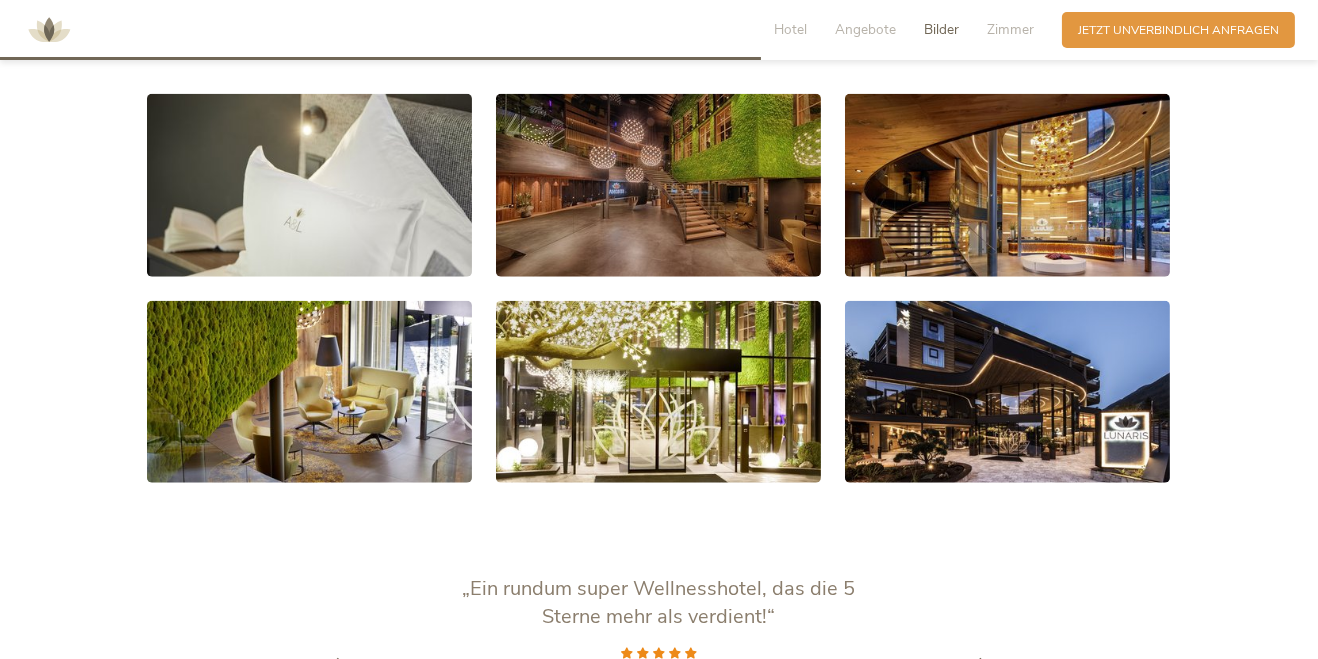 scroll, scrollTop: 3125, scrollLeft: 0, axis: vertical 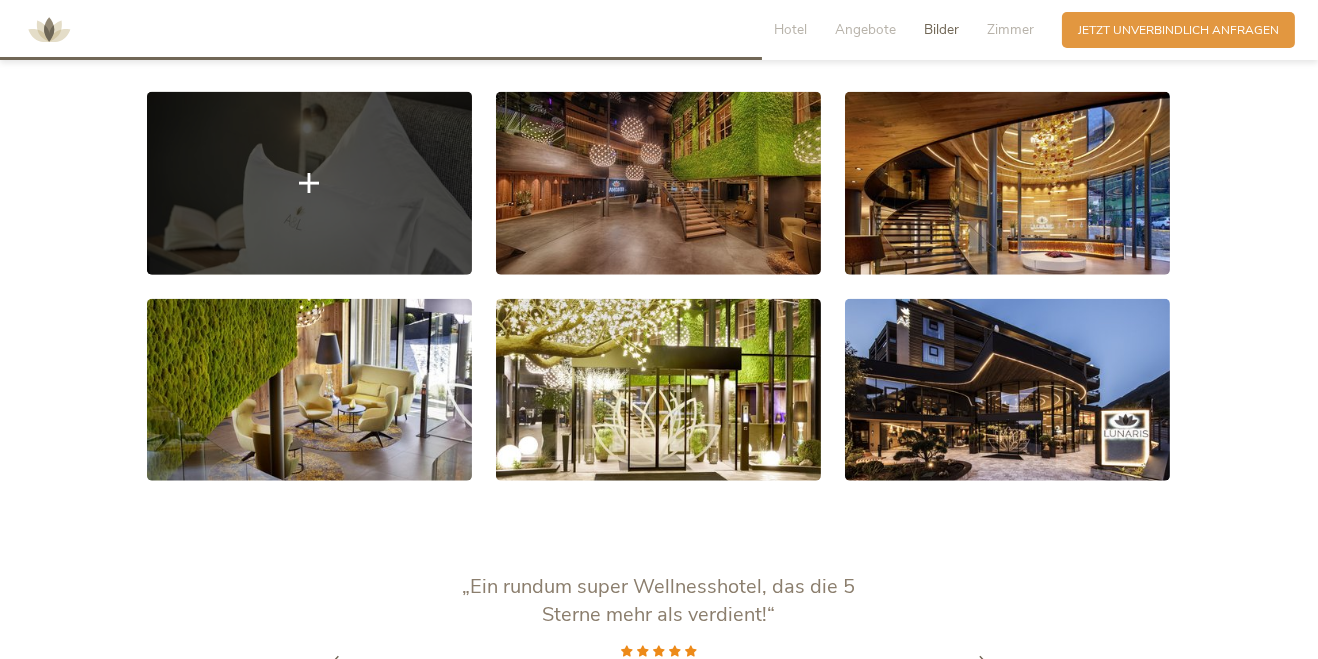 click at bounding box center (309, 183) 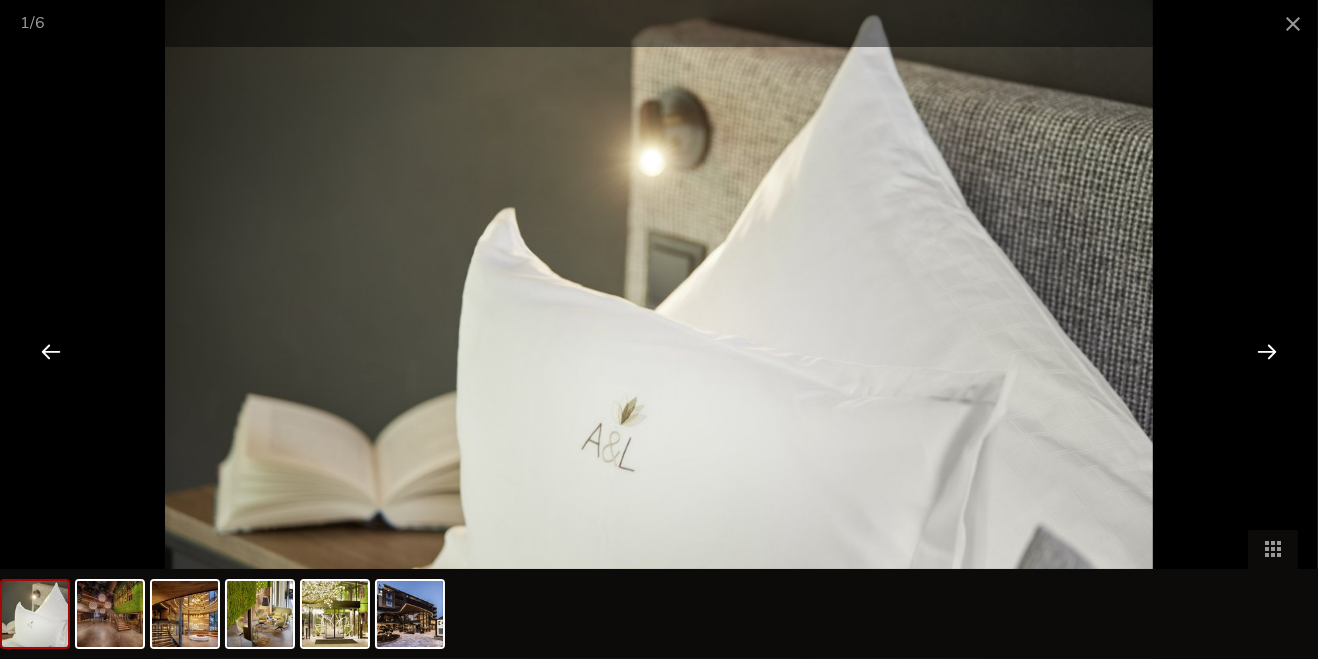 click at bounding box center [1267, 351] 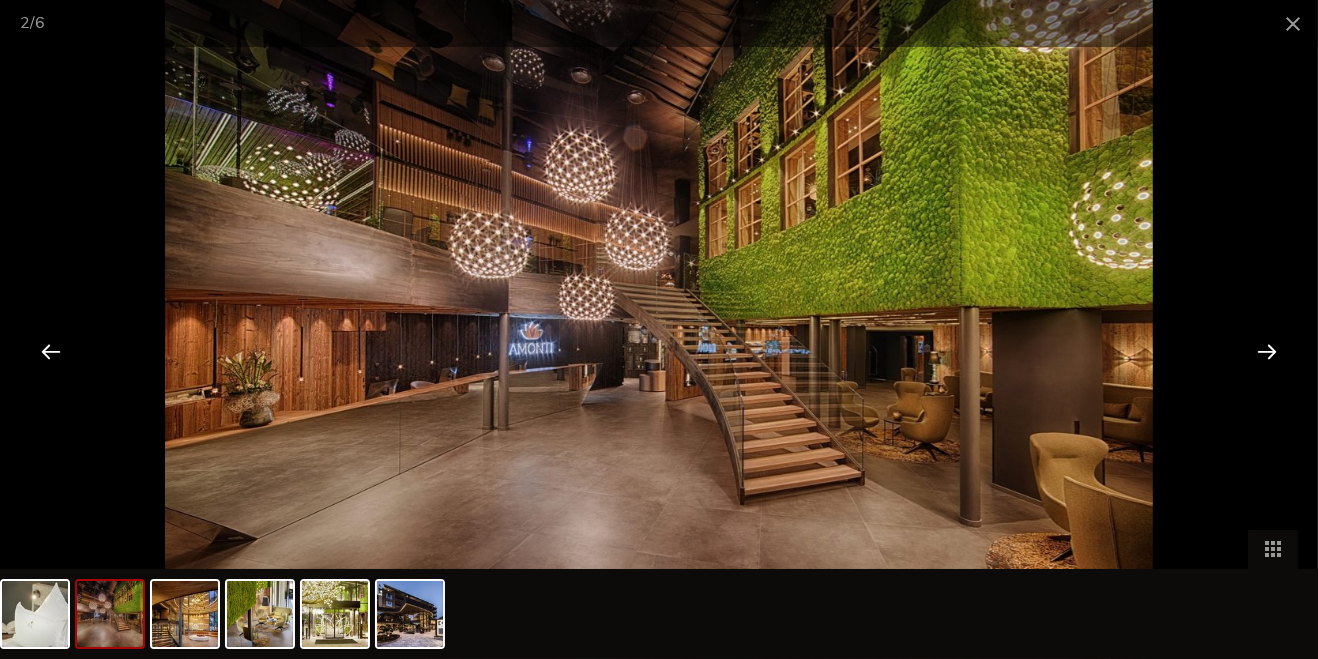 click at bounding box center (1267, 351) 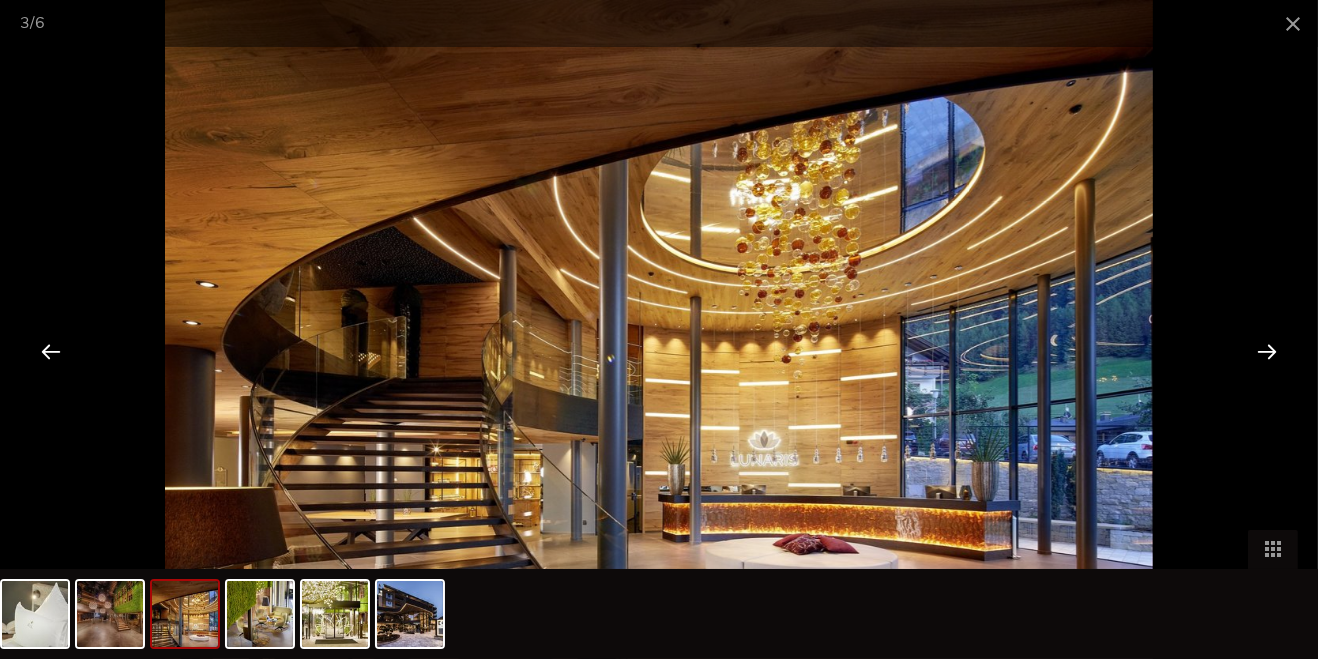 click at bounding box center [1267, 351] 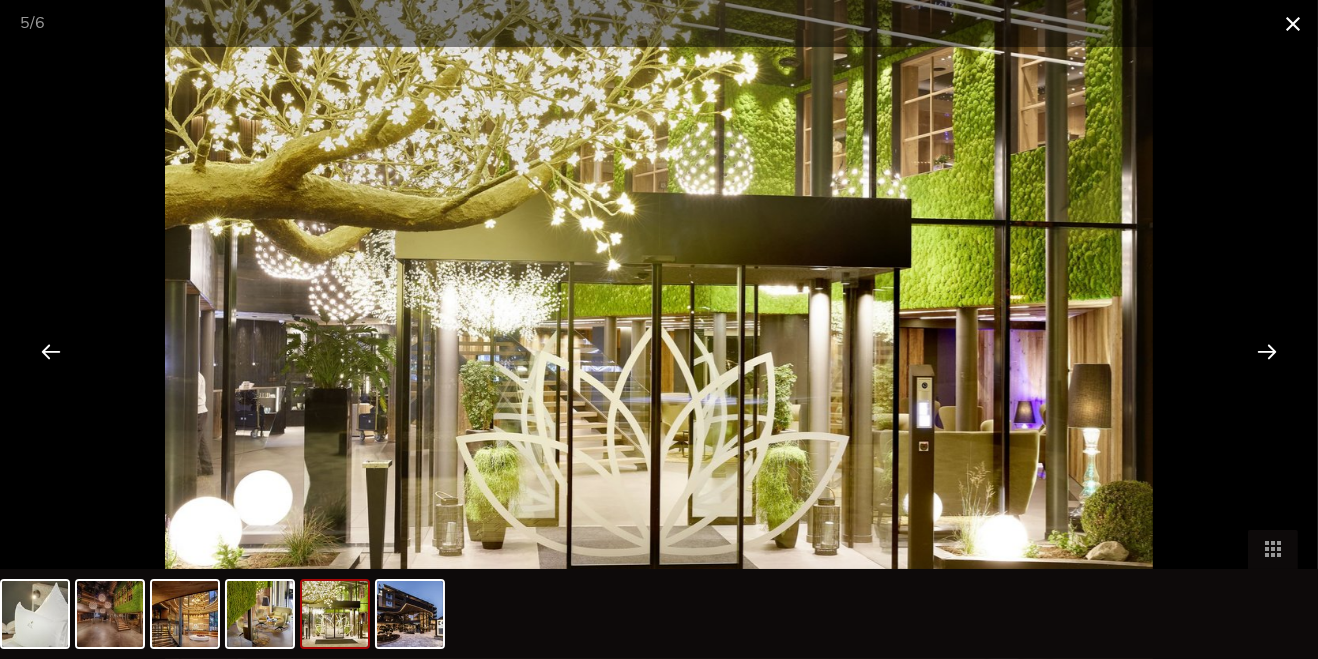 click at bounding box center [1293, 23] 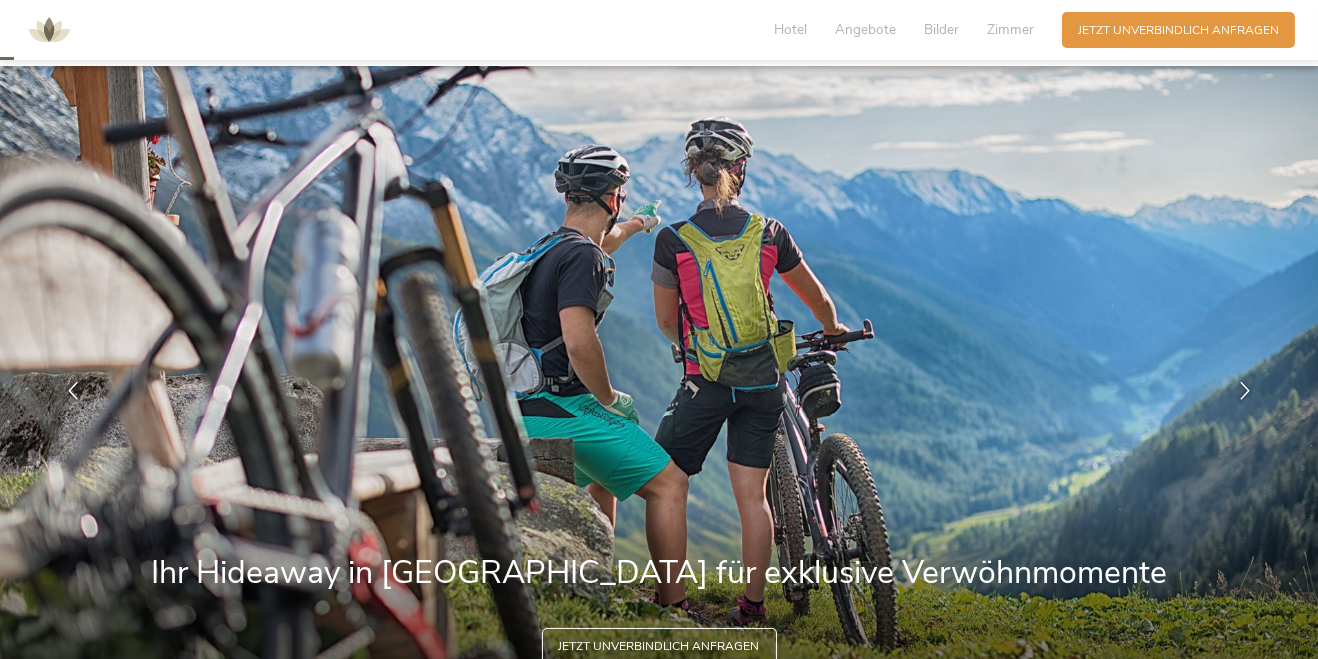 scroll, scrollTop: 0, scrollLeft: 0, axis: both 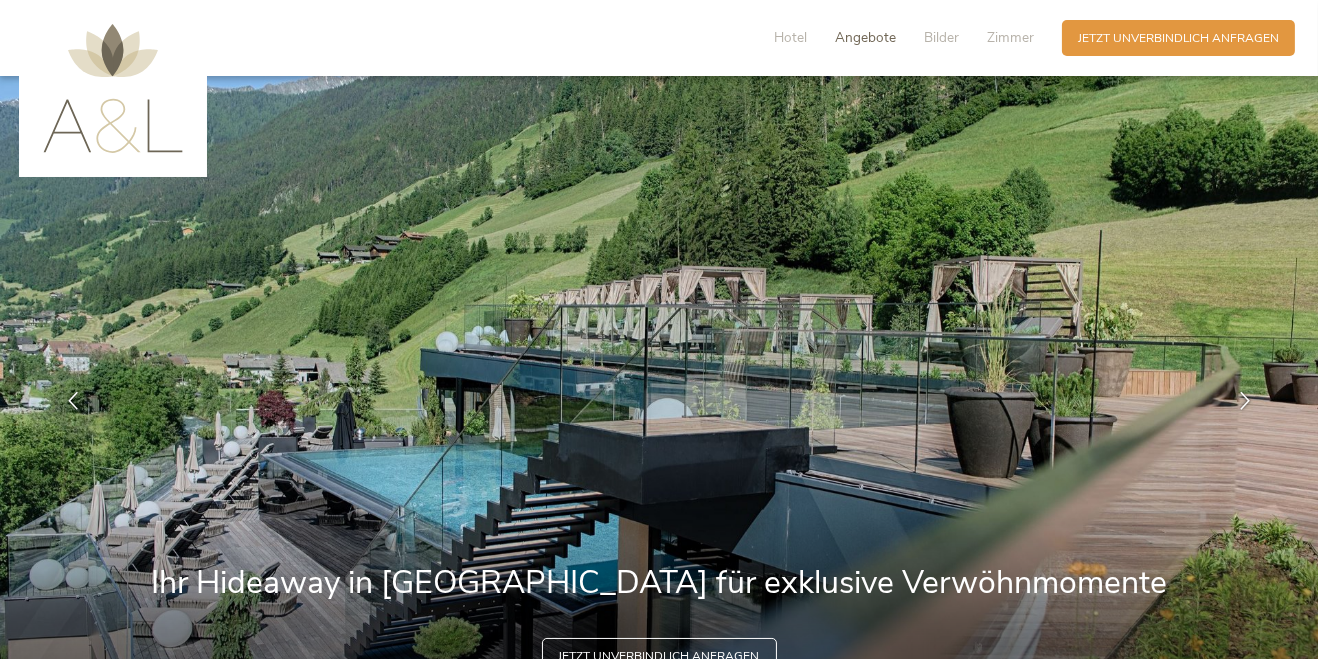 click on "Angebote" at bounding box center (865, 37) 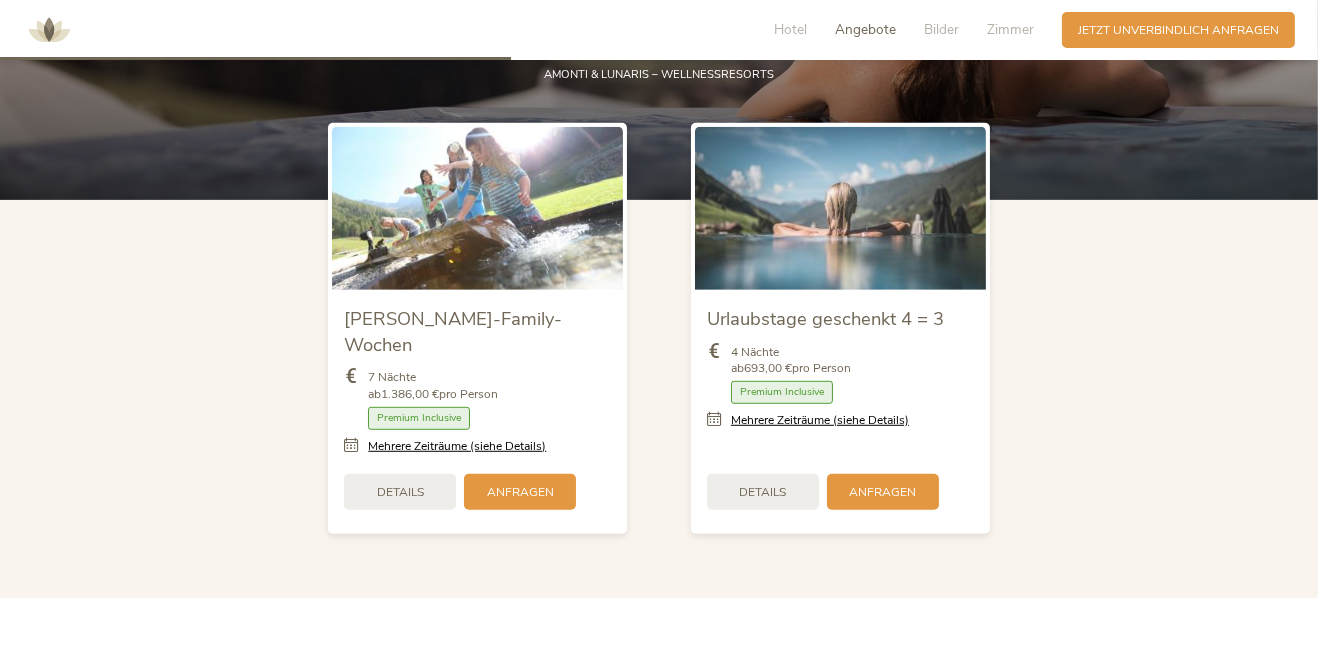 scroll, scrollTop: 1972, scrollLeft: 0, axis: vertical 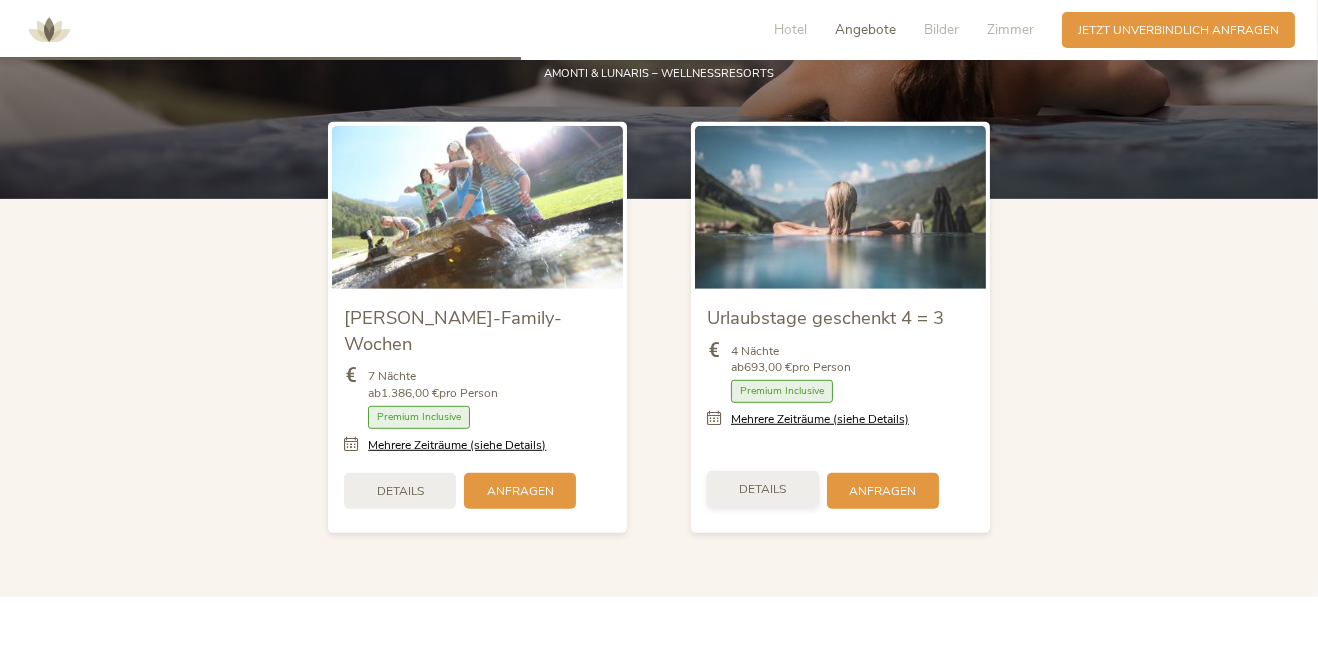 click on "Details" at bounding box center (763, 489) 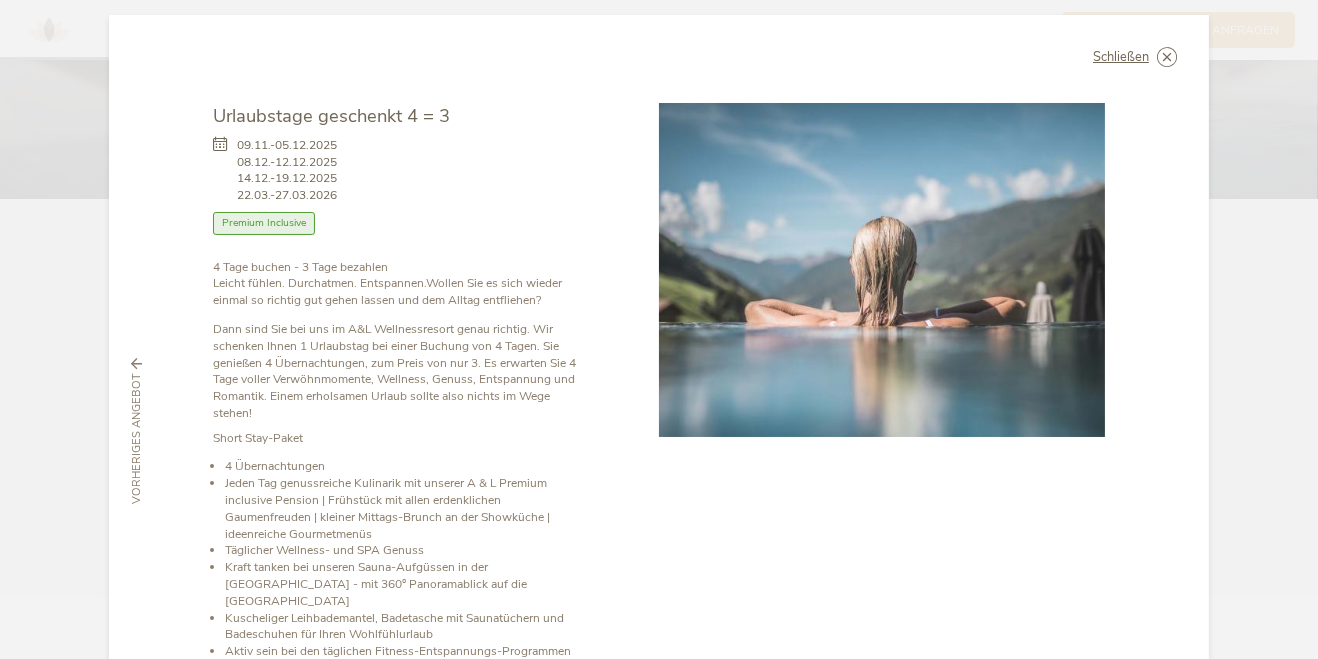 scroll, scrollTop: 8, scrollLeft: 0, axis: vertical 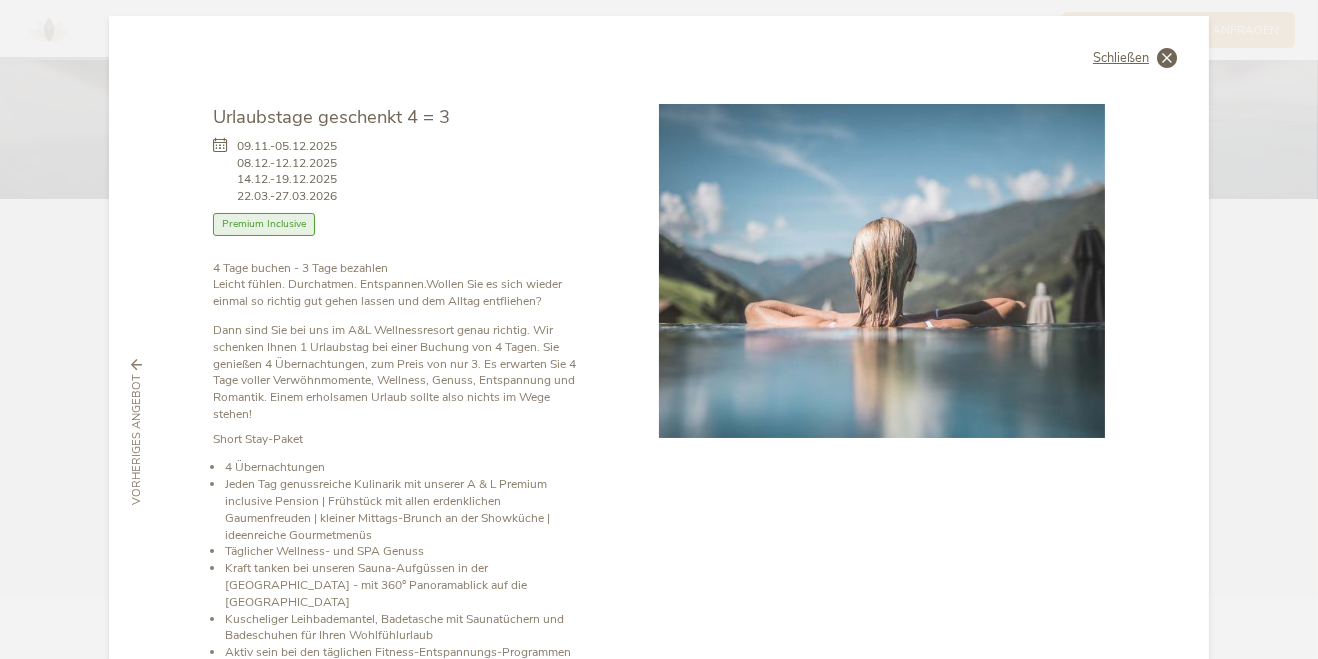 click at bounding box center (1167, 58) 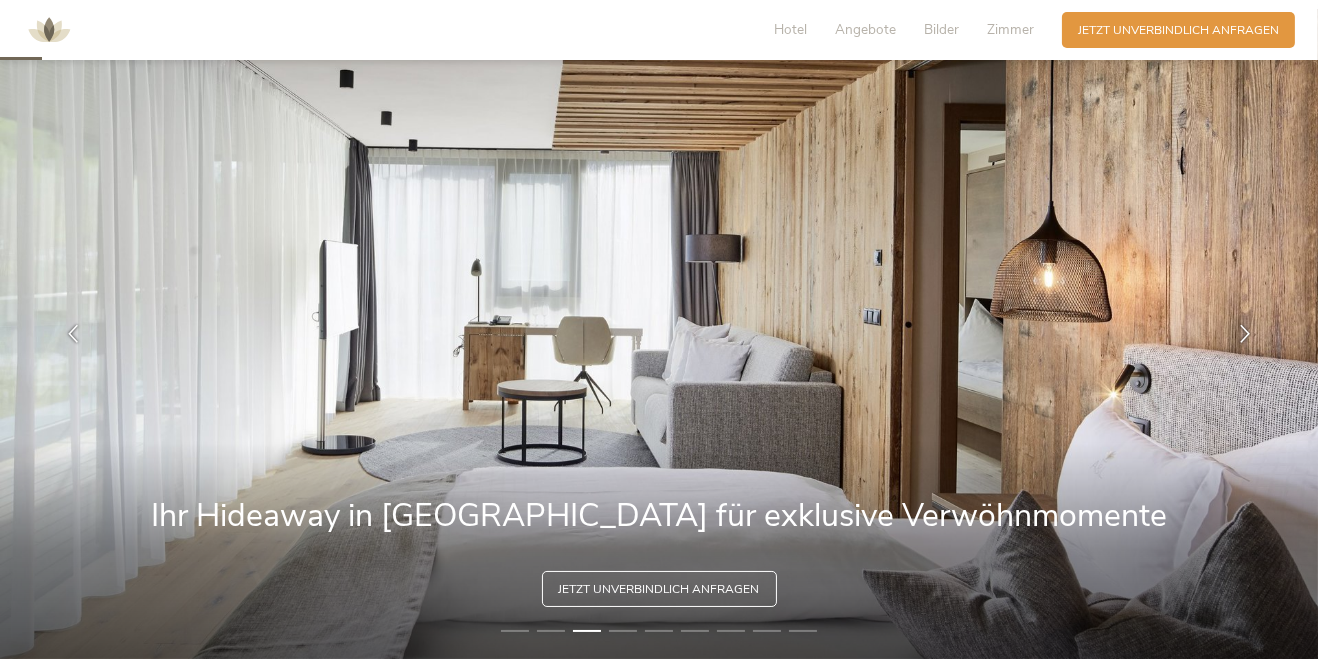 scroll, scrollTop: 0, scrollLeft: 0, axis: both 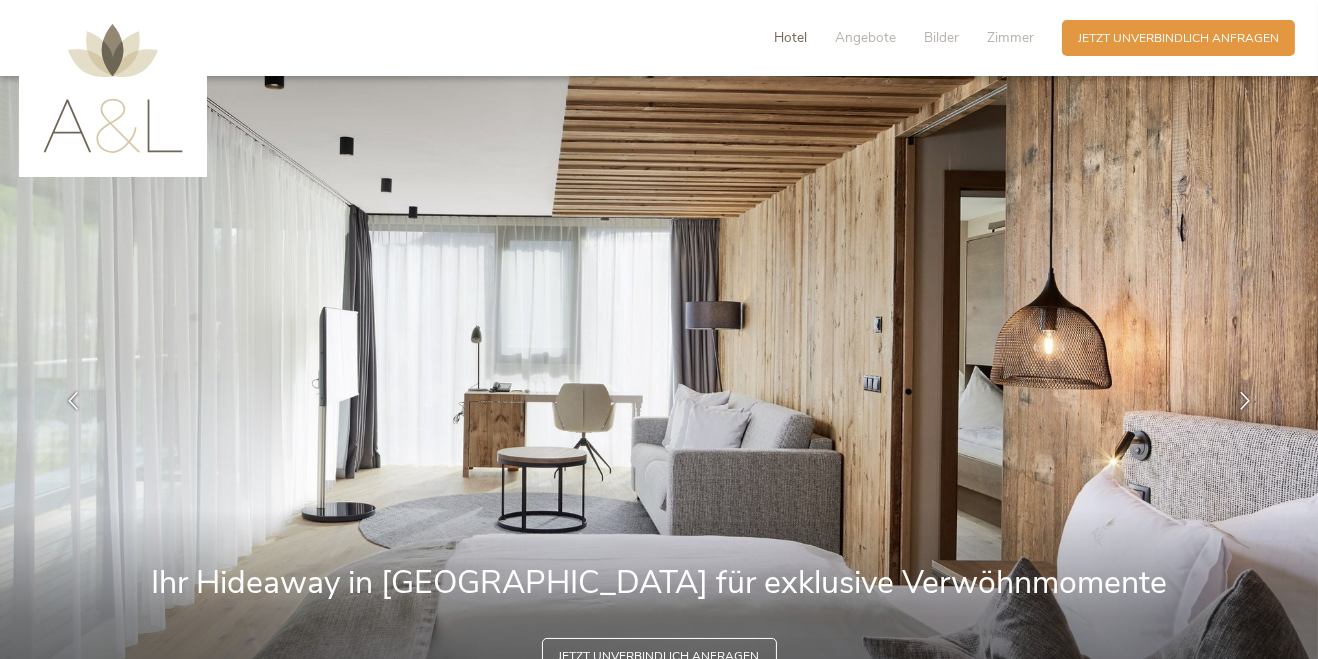 click on "Hotel" at bounding box center [790, 37] 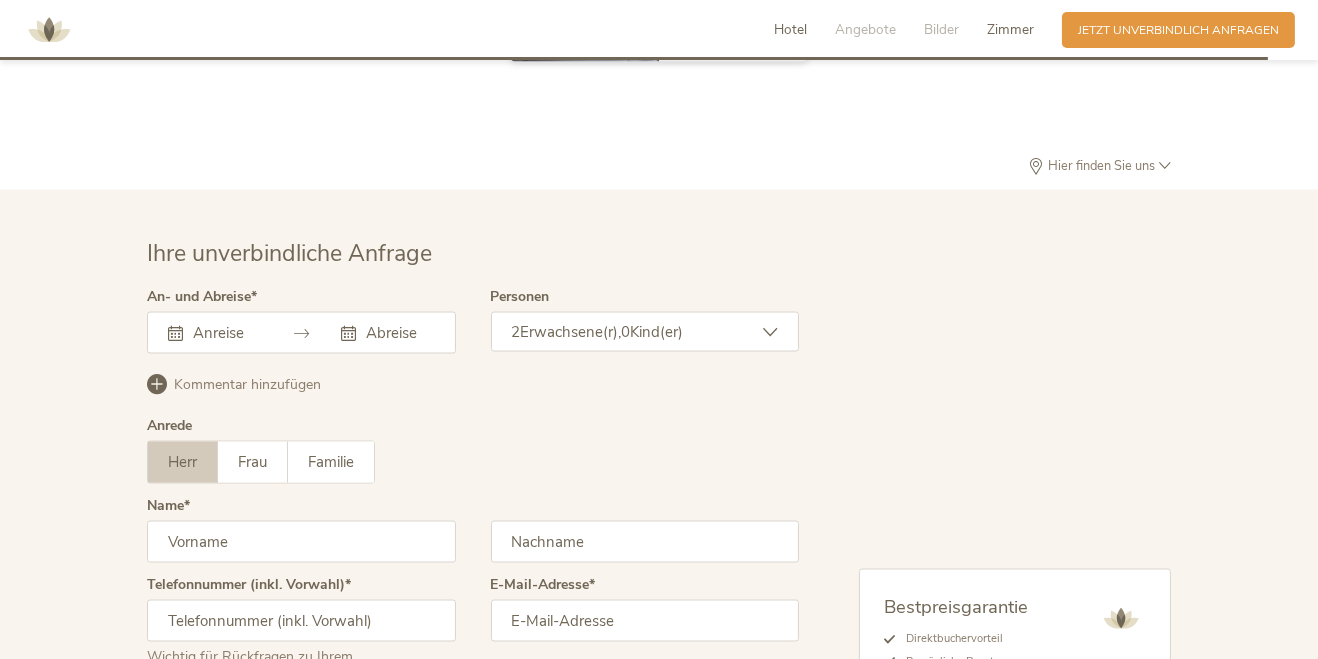 scroll, scrollTop: 4810, scrollLeft: 0, axis: vertical 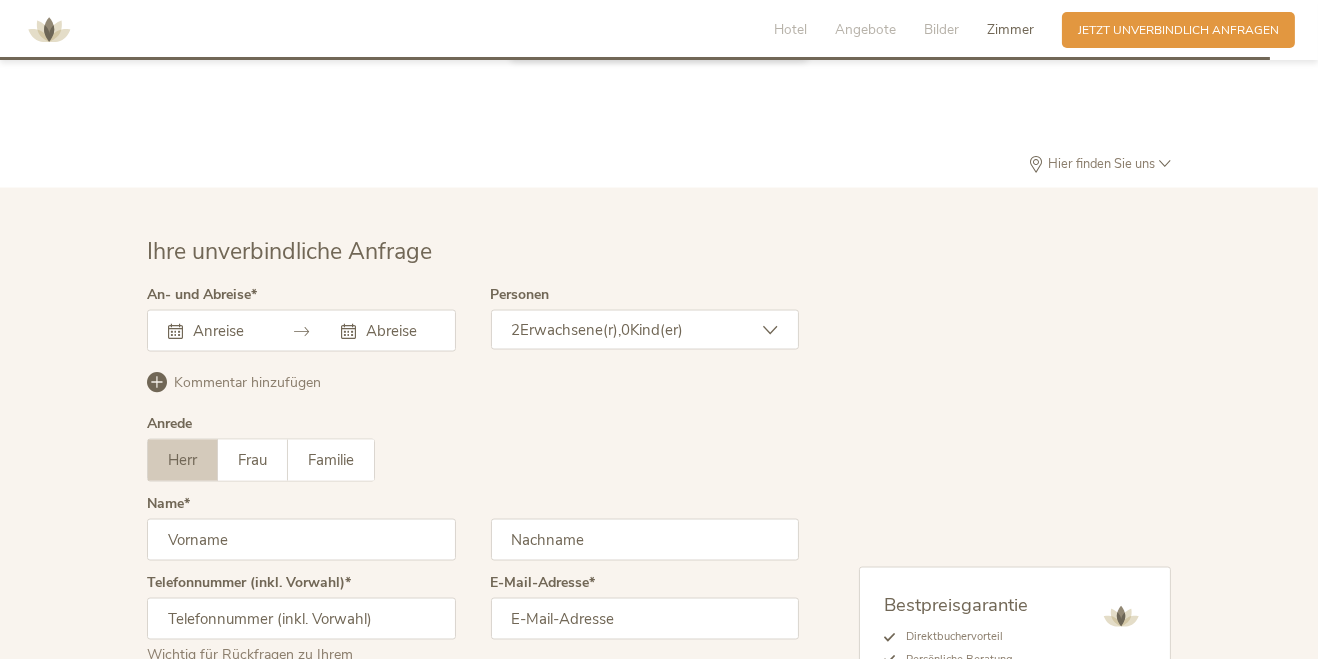 click on "Juli  2025
Mo Di Mi Do Fr Sa So
30 1 2 3 4 5 6 7 8 9 10 11 12 13 14 15 16 17 18 19 20 21 22 23 24 25 26 27 28 29 30 31 1 2 3 4 5 6 7 8 9 10 Juli  2025
Mo Di Mi Do Fr Sa So
30 1 2 3 4 5 6 7 8 9 10 11 12 13 14 15 16 17 18 19 20 21 22 23 24 25 26 27 28 29 30 31 1 2 3 4 5 6 7 8 9 10" at bounding box center [301, 331] 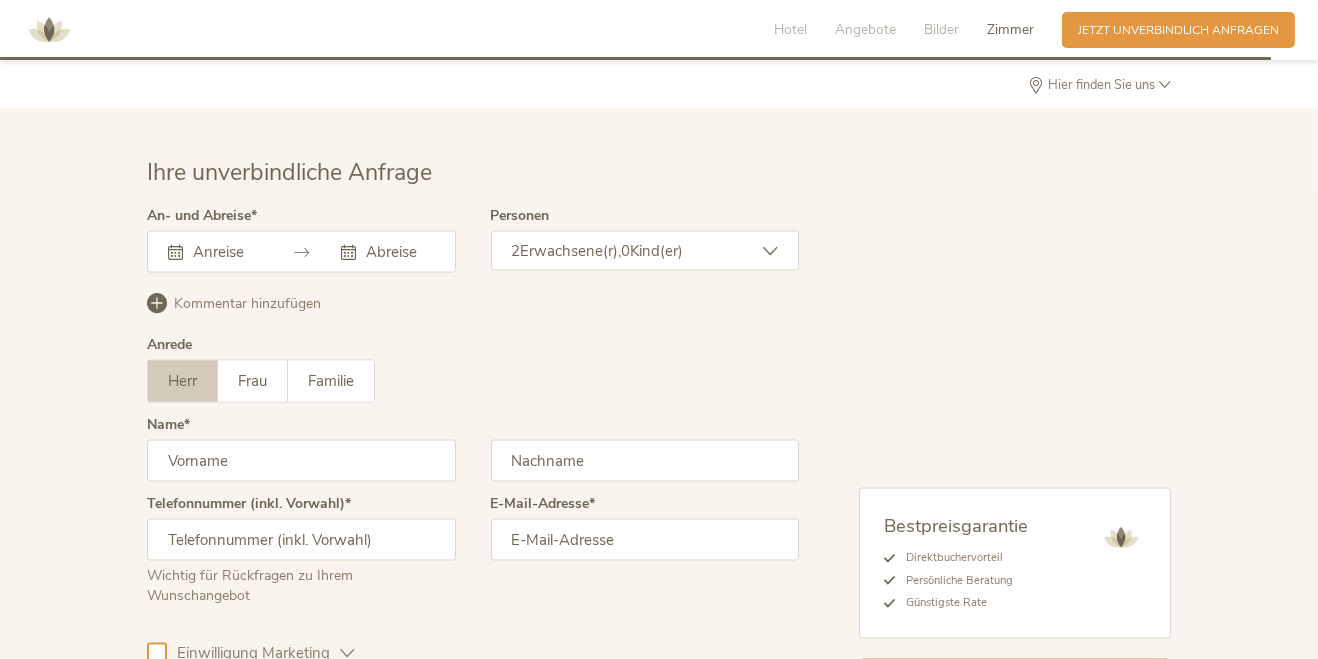 scroll, scrollTop: 4904, scrollLeft: 0, axis: vertical 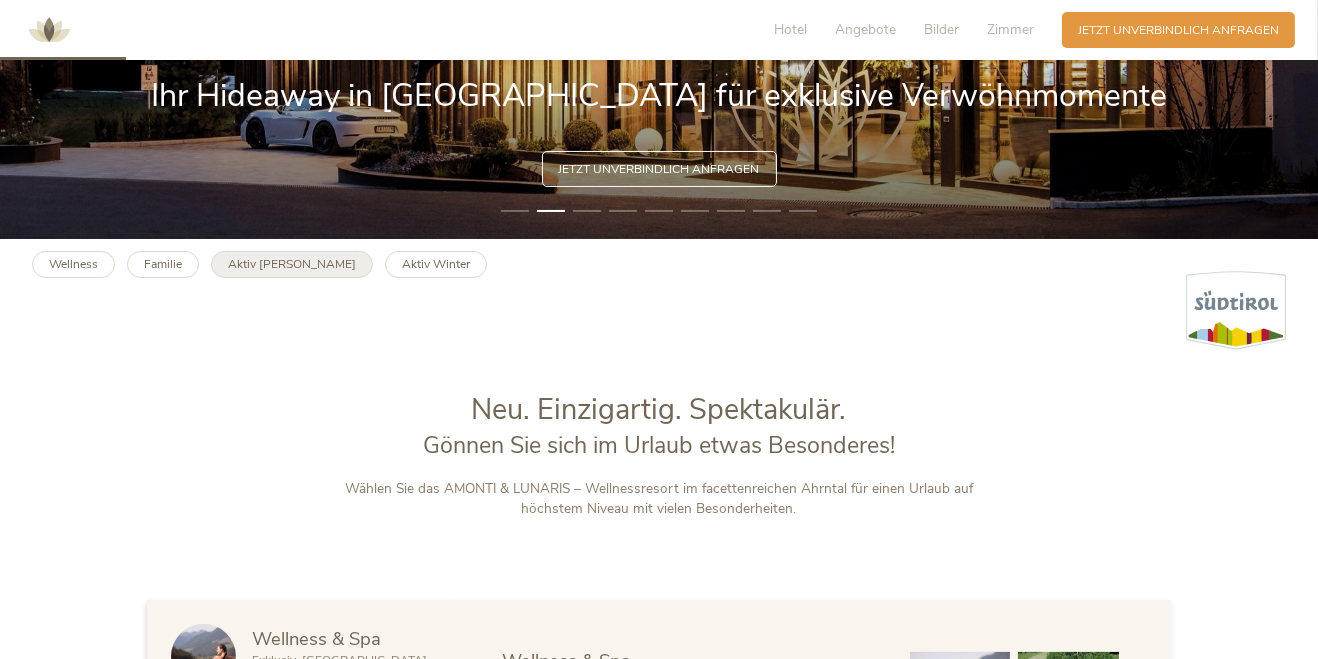 click on "Aktiv Sommer" at bounding box center (292, 264) 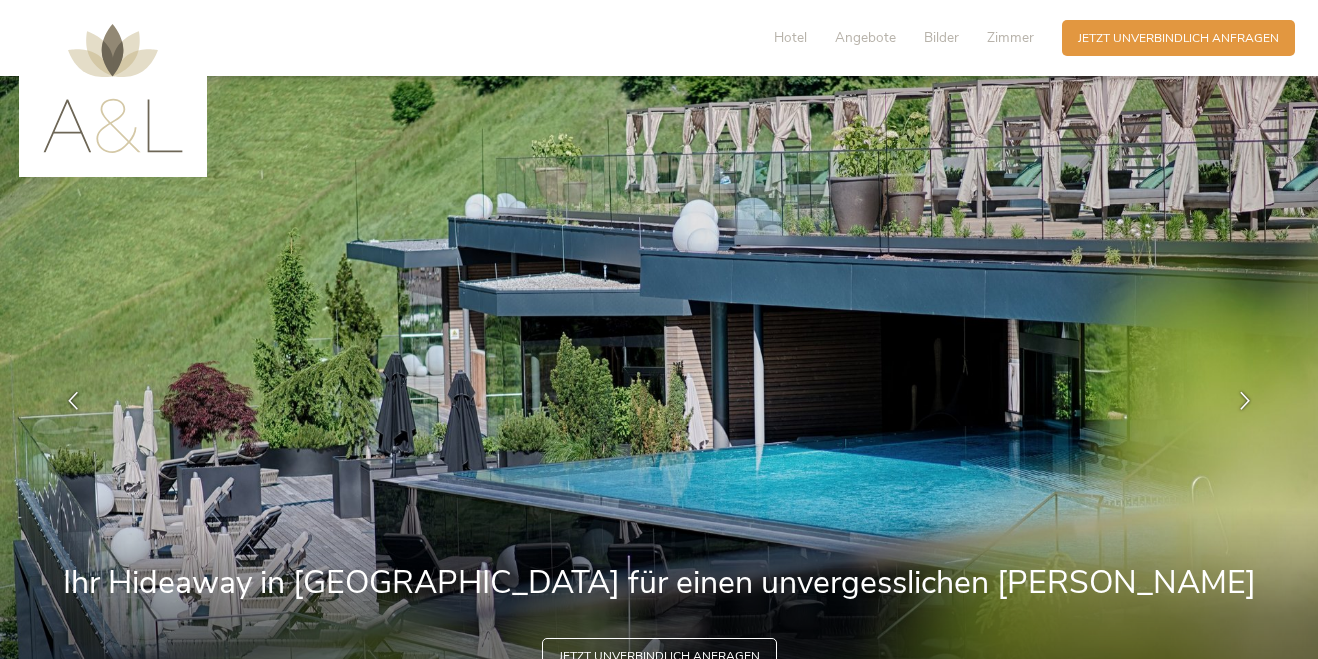 scroll, scrollTop: 0, scrollLeft: 0, axis: both 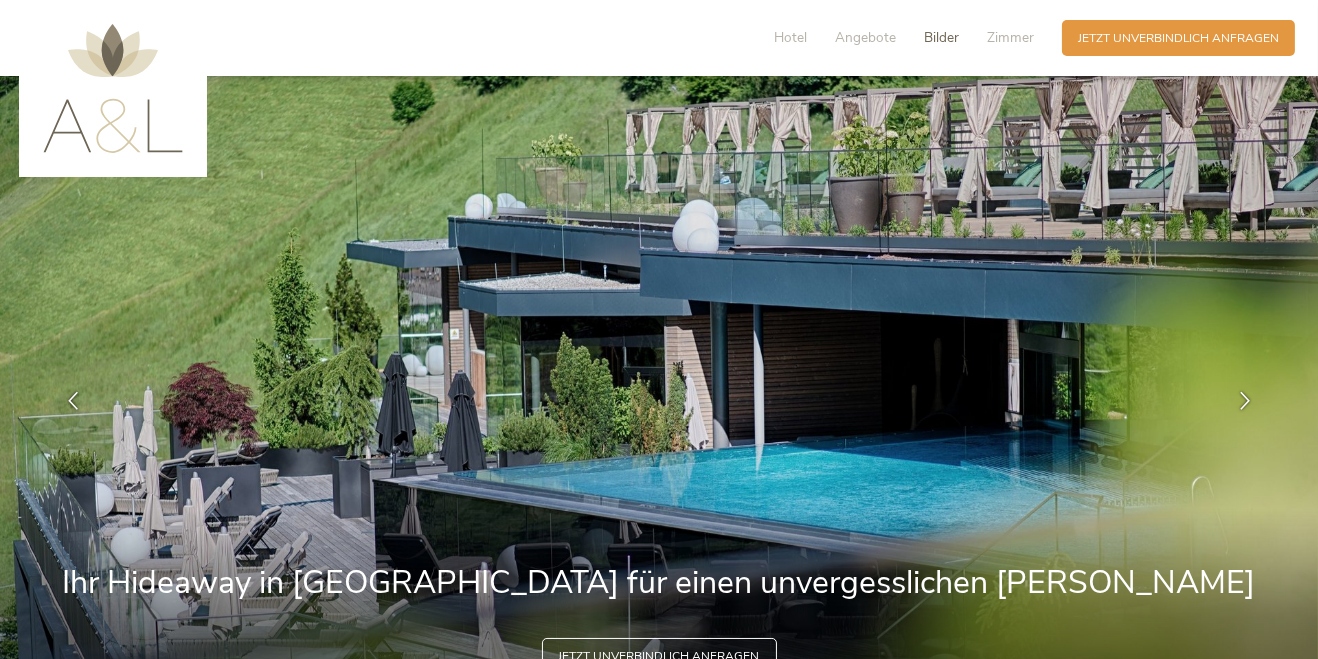 click on "Bilder" at bounding box center [941, 37] 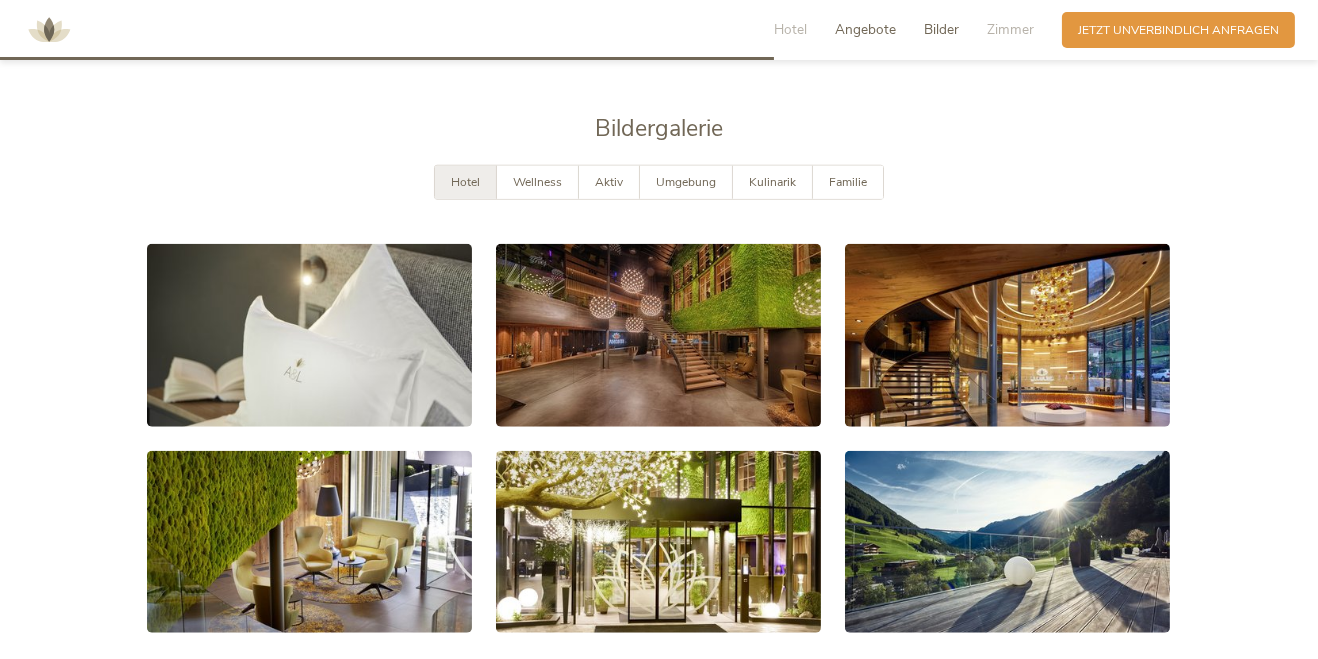 scroll, scrollTop: 3007, scrollLeft: 0, axis: vertical 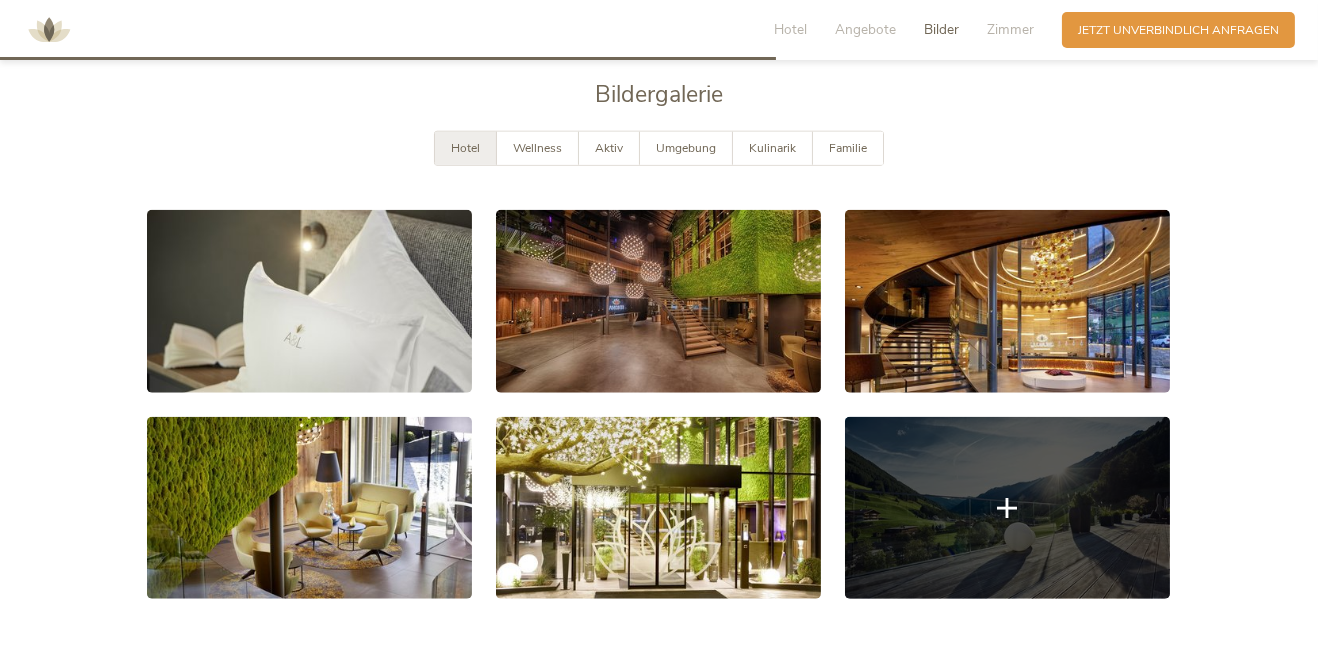 click at bounding box center (1007, 508) 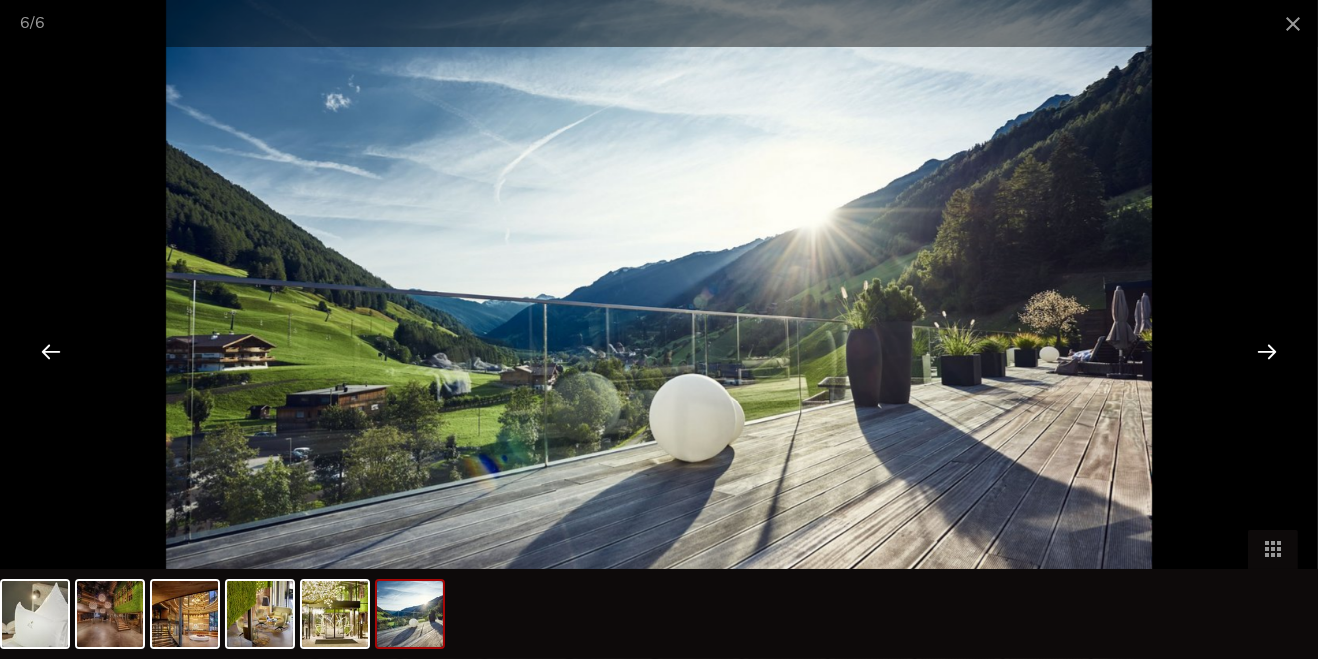 click at bounding box center (1267, 351) 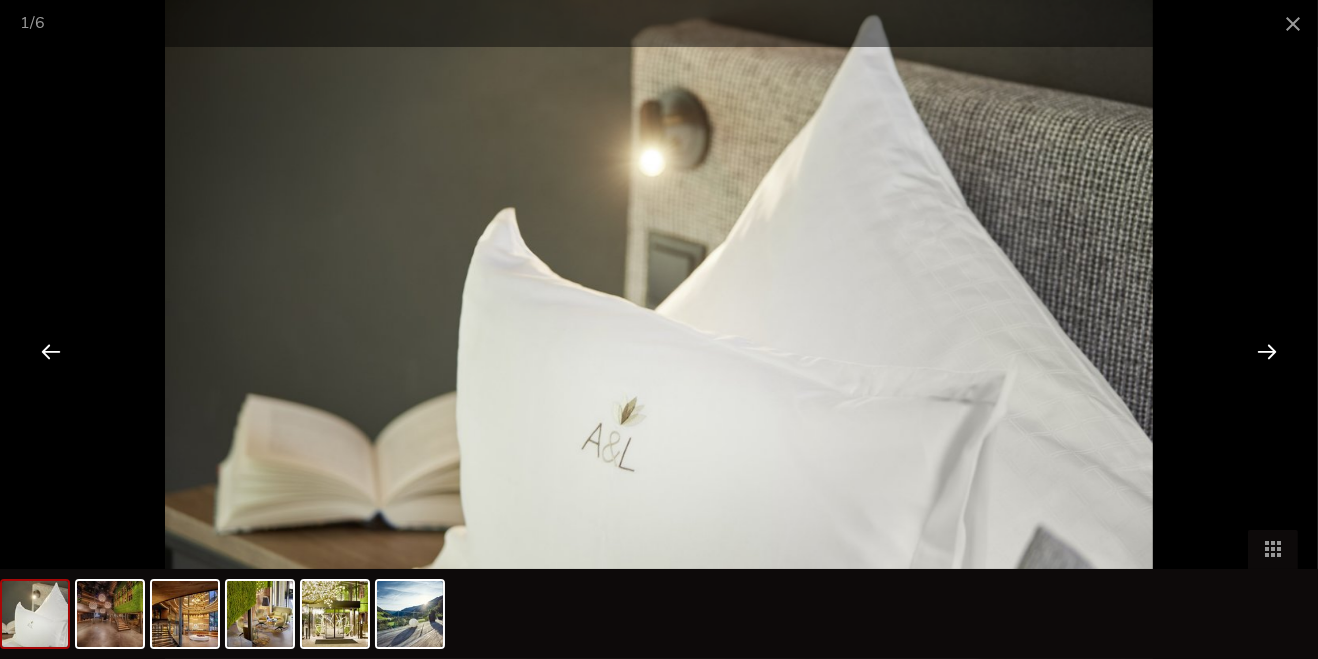 click at bounding box center [1267, 351] 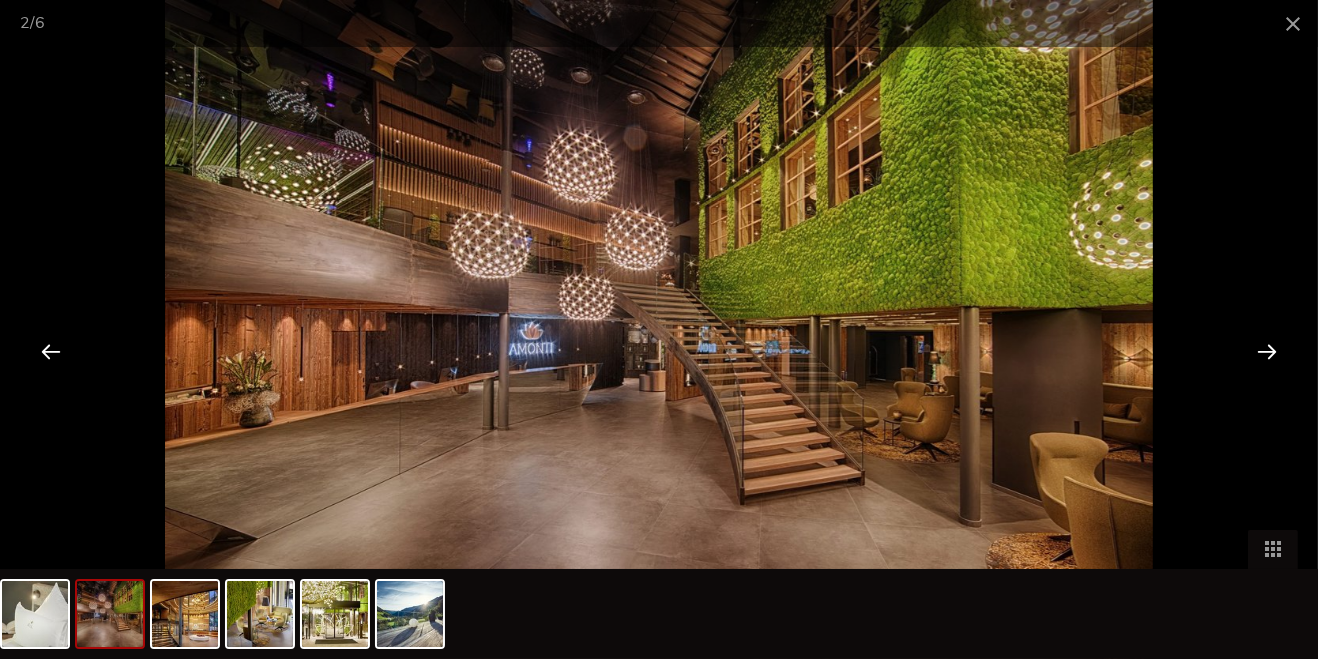 click at bounding box center (1267, 351) 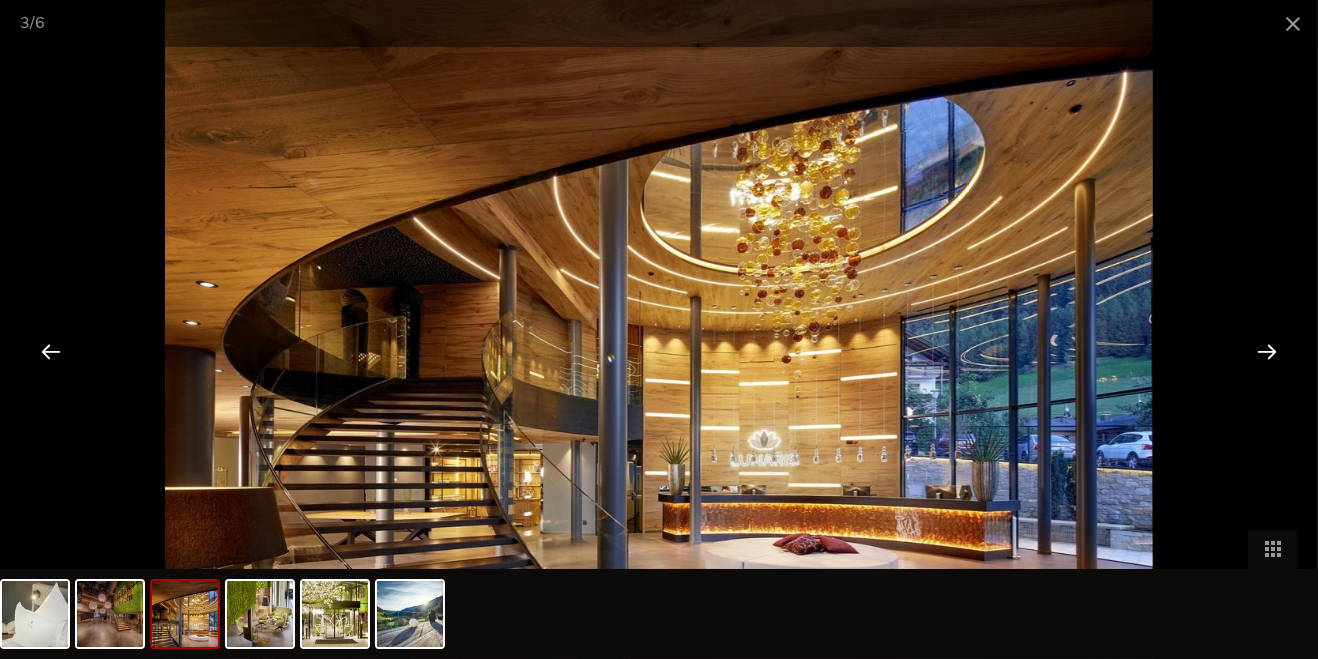 click at bounding box center (1267, 351) 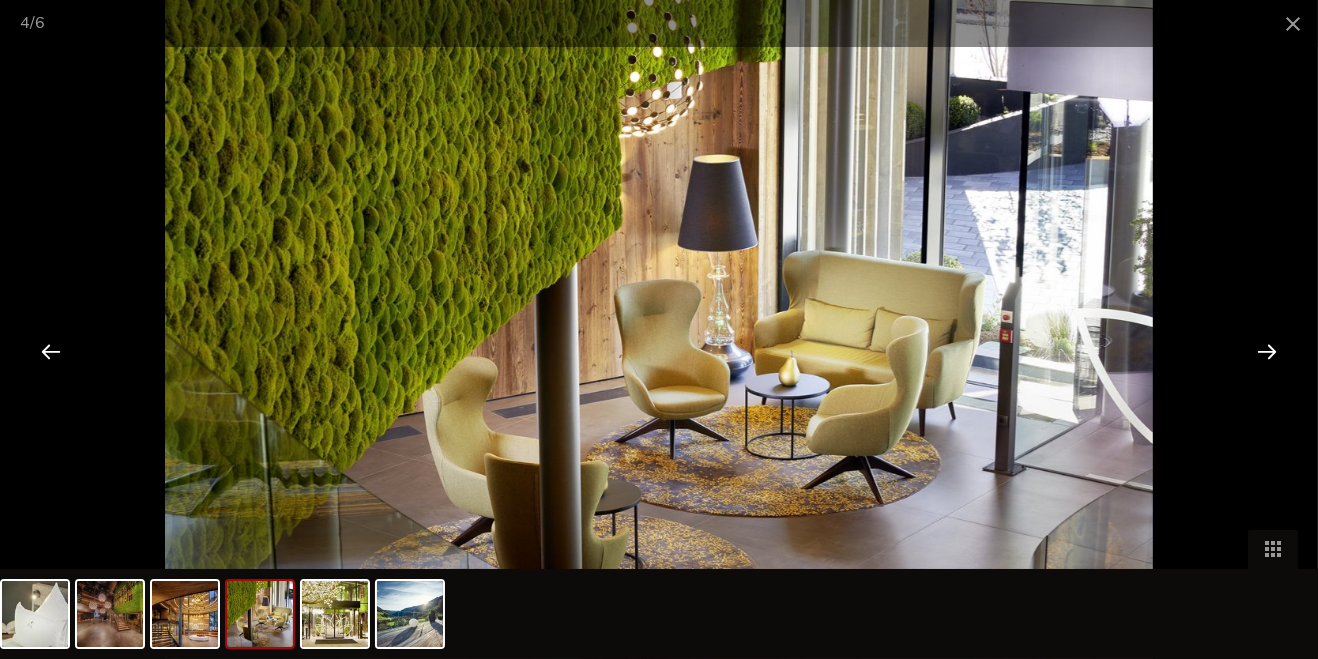 click at bounding box center (1267, 351) 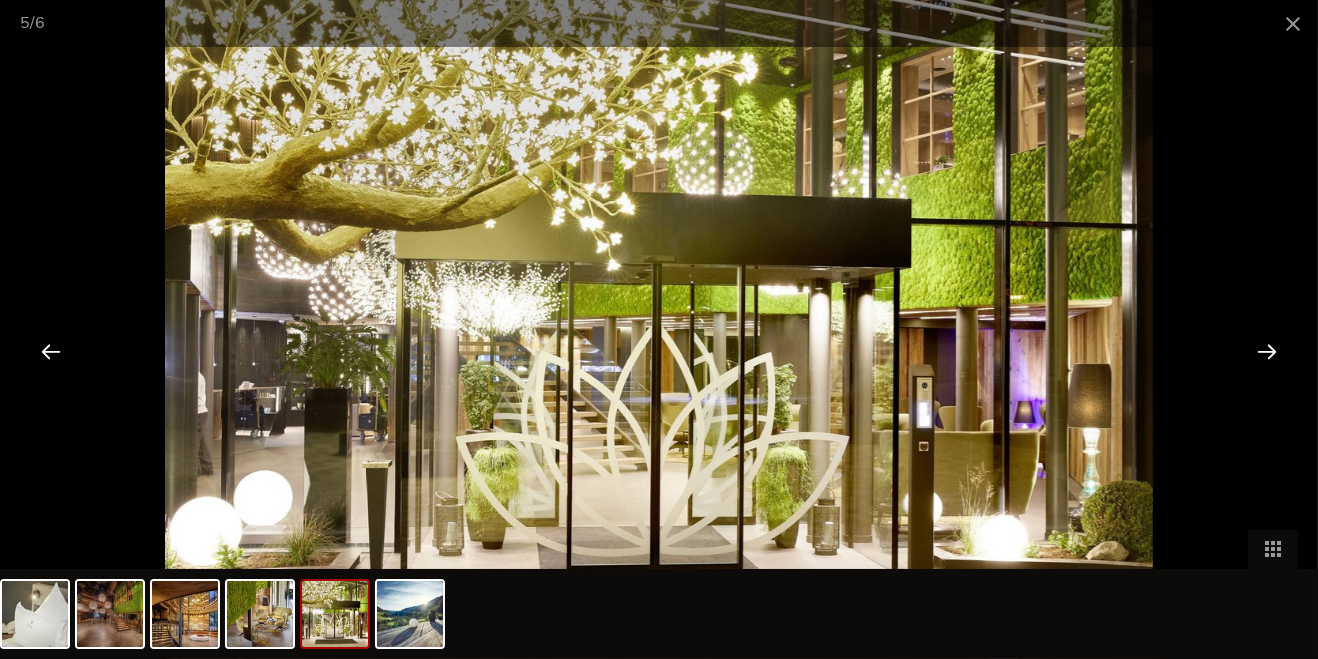 click at bounding box center [1267, 351] 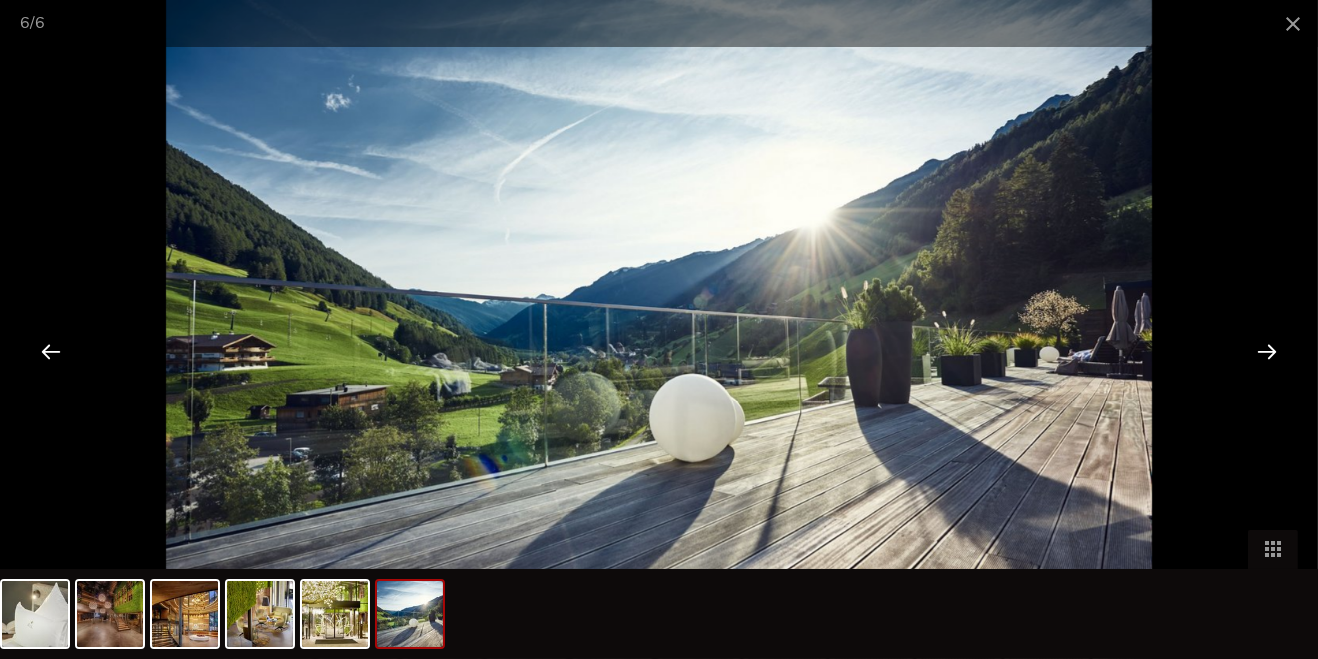 click at bounding box center (1267, 351) 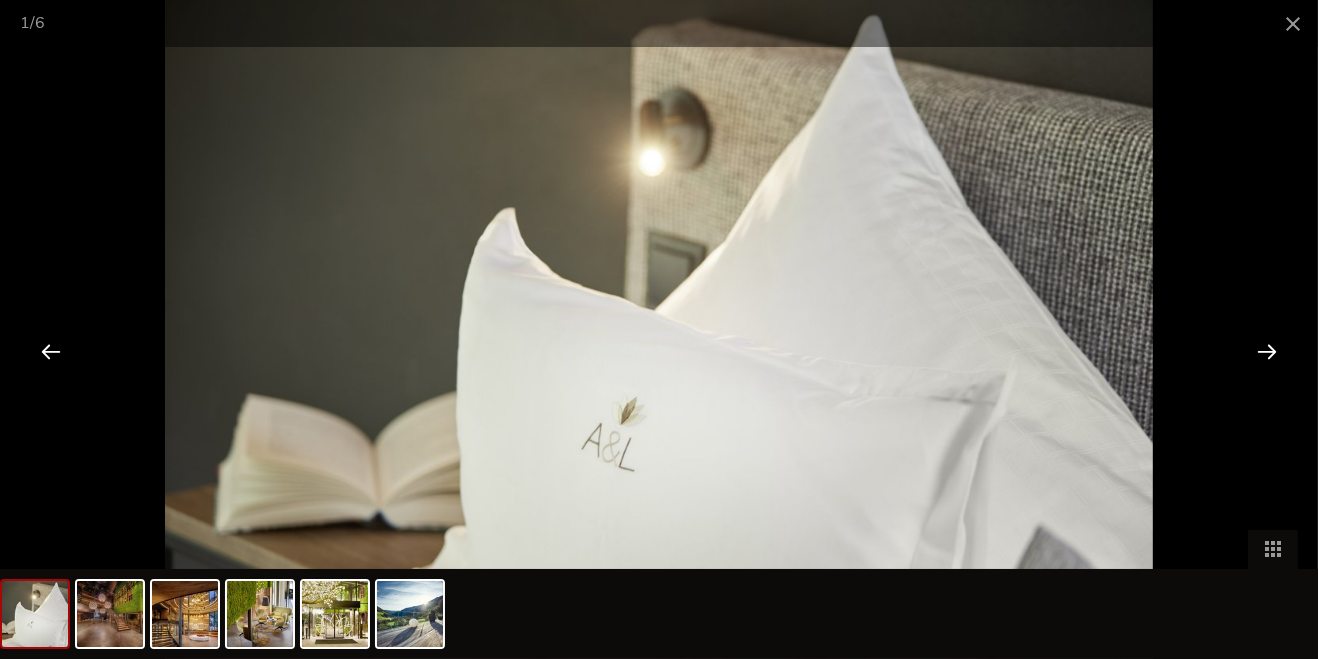 click at bounding box center [1267, 351] 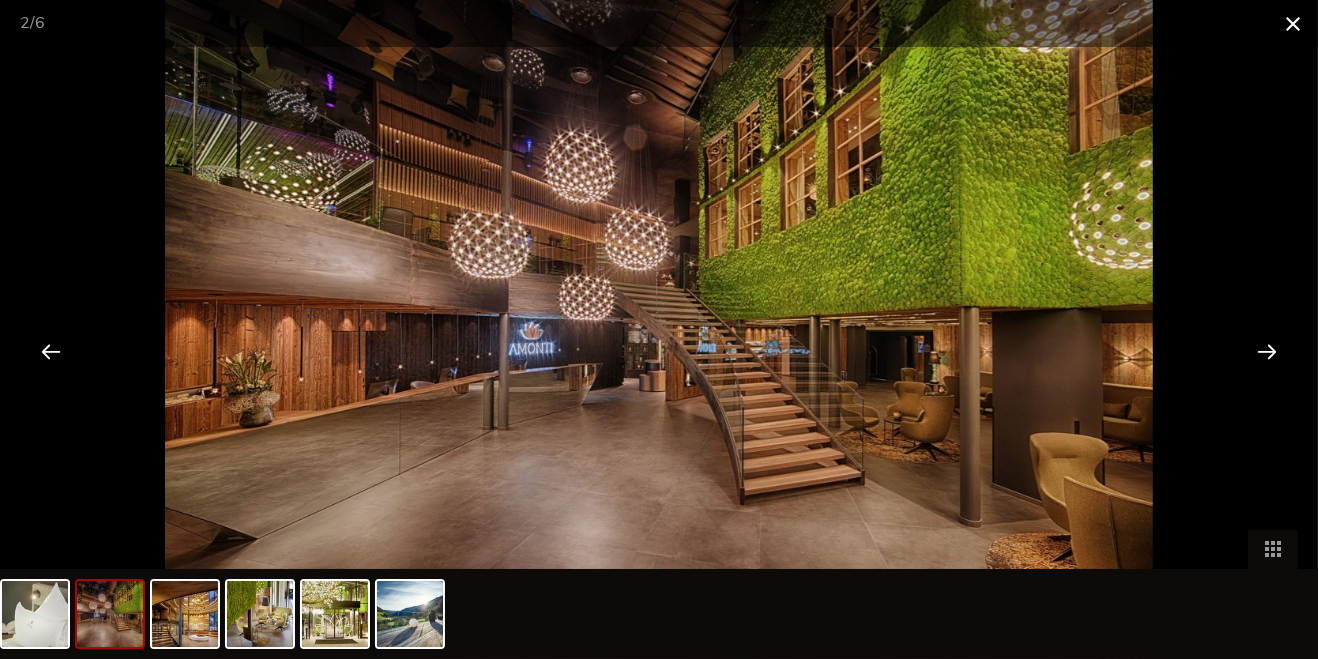 click at bounding box center [1293, 23] 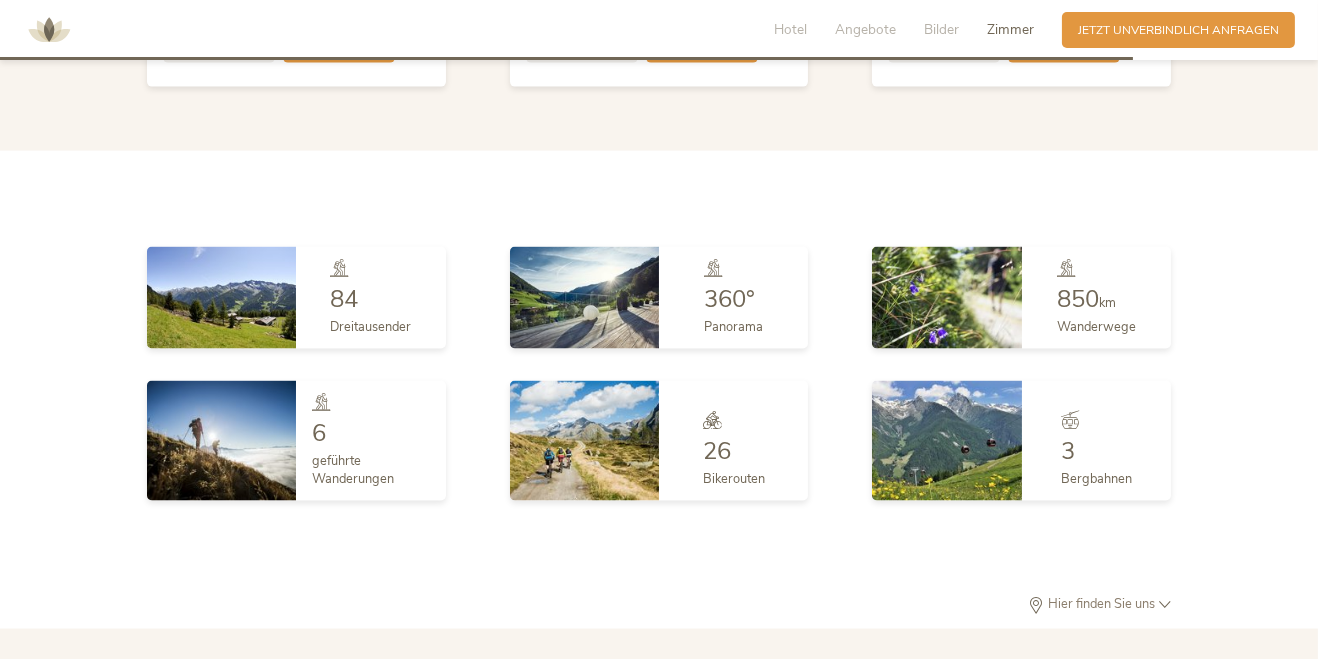 scroll, scrollTop: 4386, scrollLeft: 0, axis: vertical 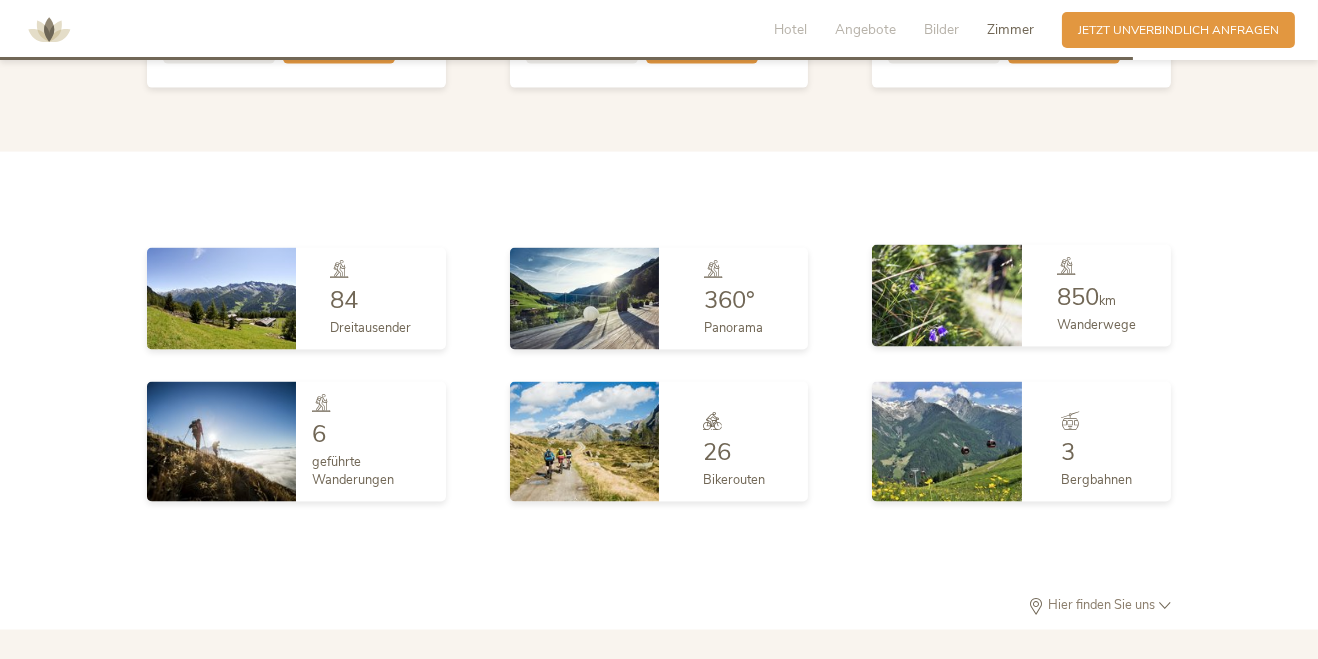 click on "850" at bounding box center [1078, 297] 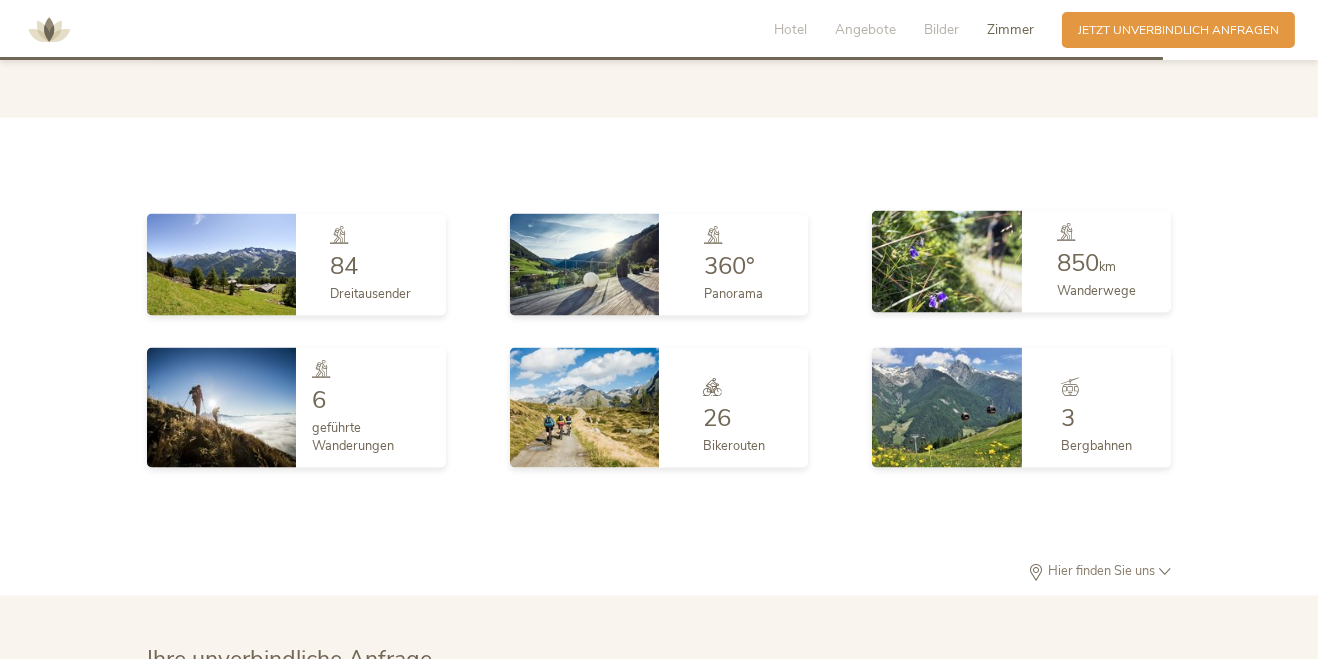 scroll, scrollTop: 4421, scrollLeft: 0, axis: vertical 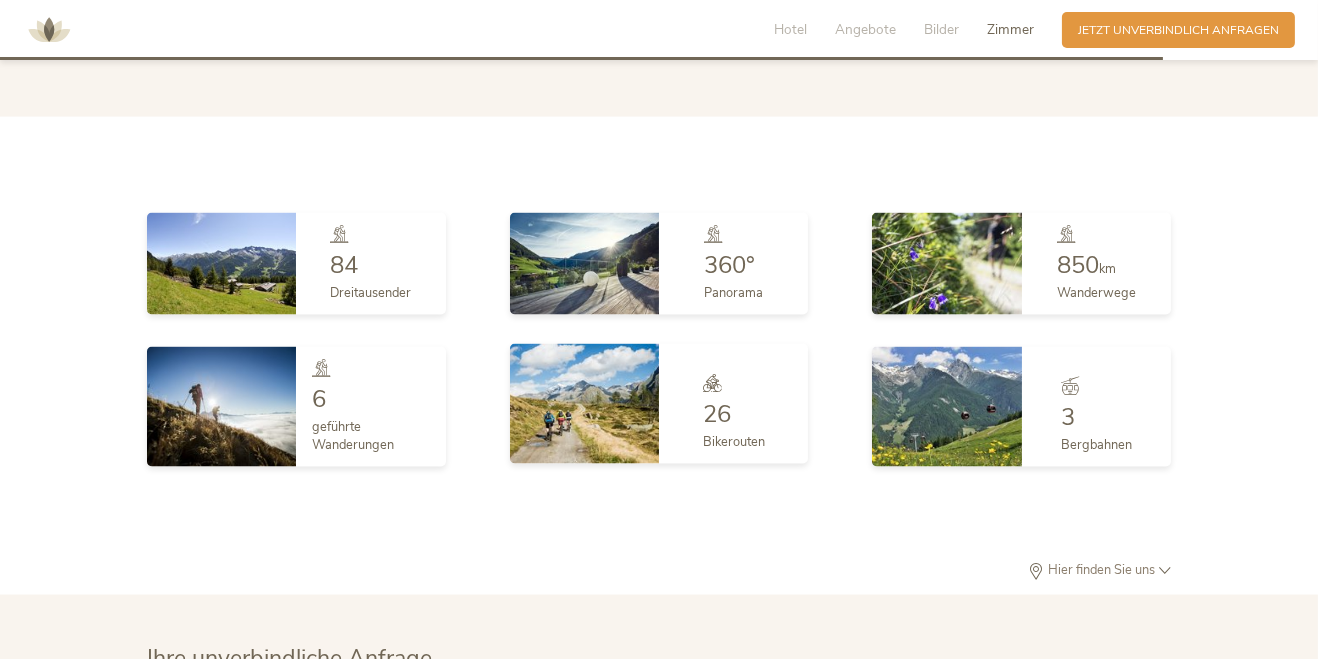 click on "26" at bounding box center [734, 414] 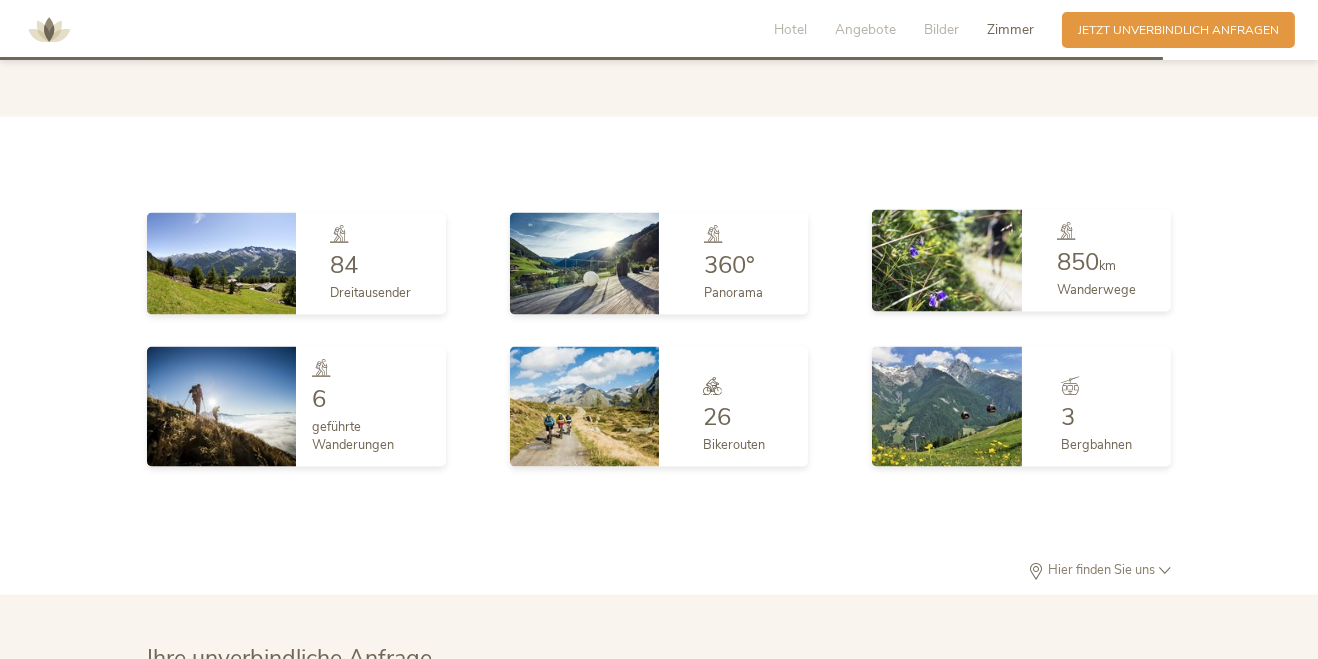 click on "km" at bounding box center [1107, 266] 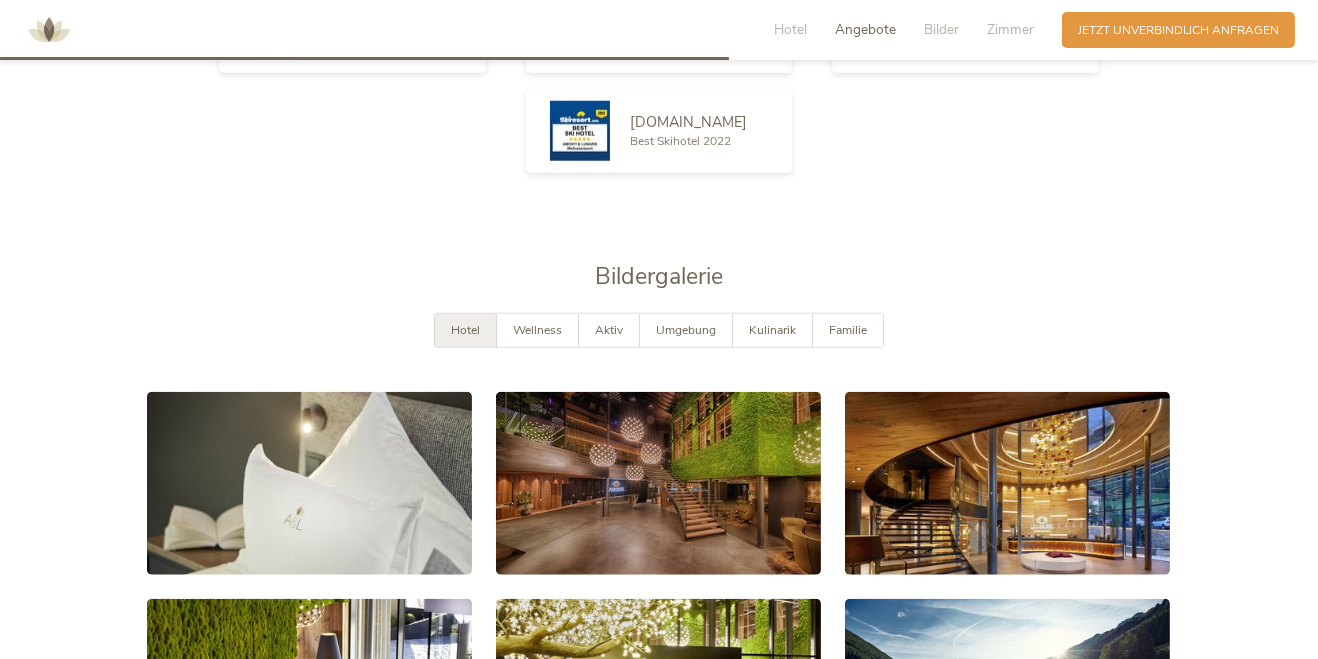 scroll, scrollTop: 2824, scrollLeft: 0, axis: vertical 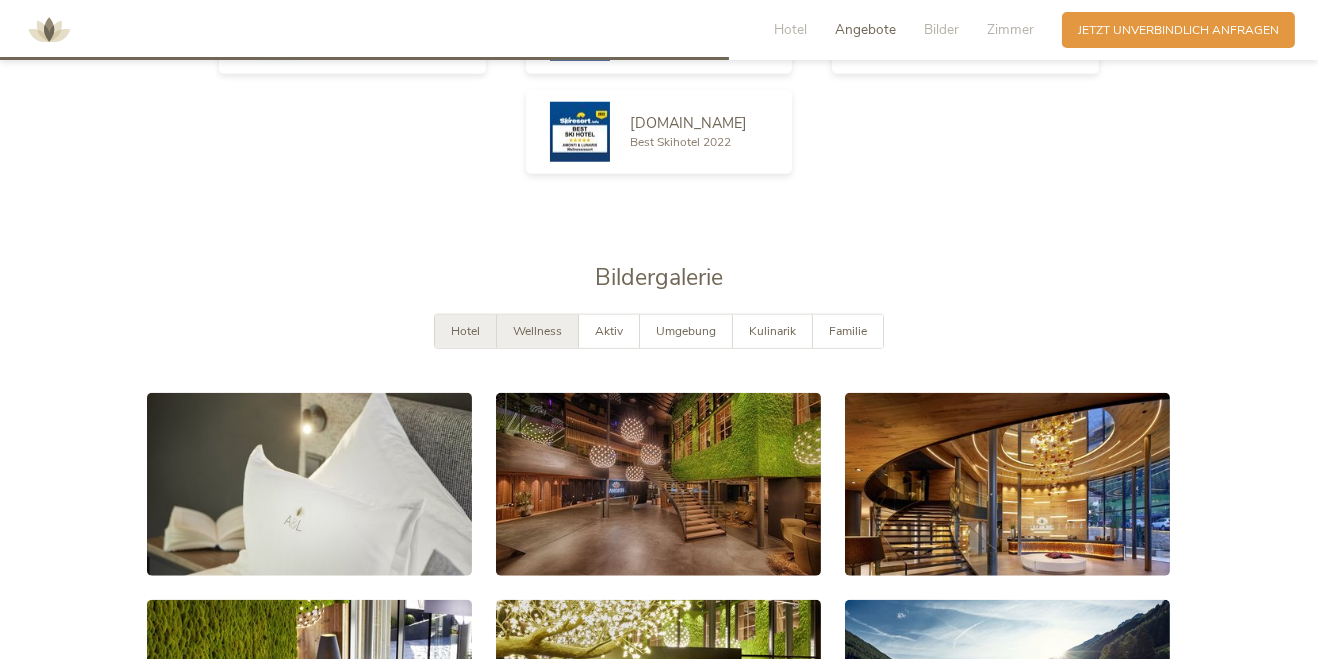 click on "Wellness" at bounding box center (537, 331) 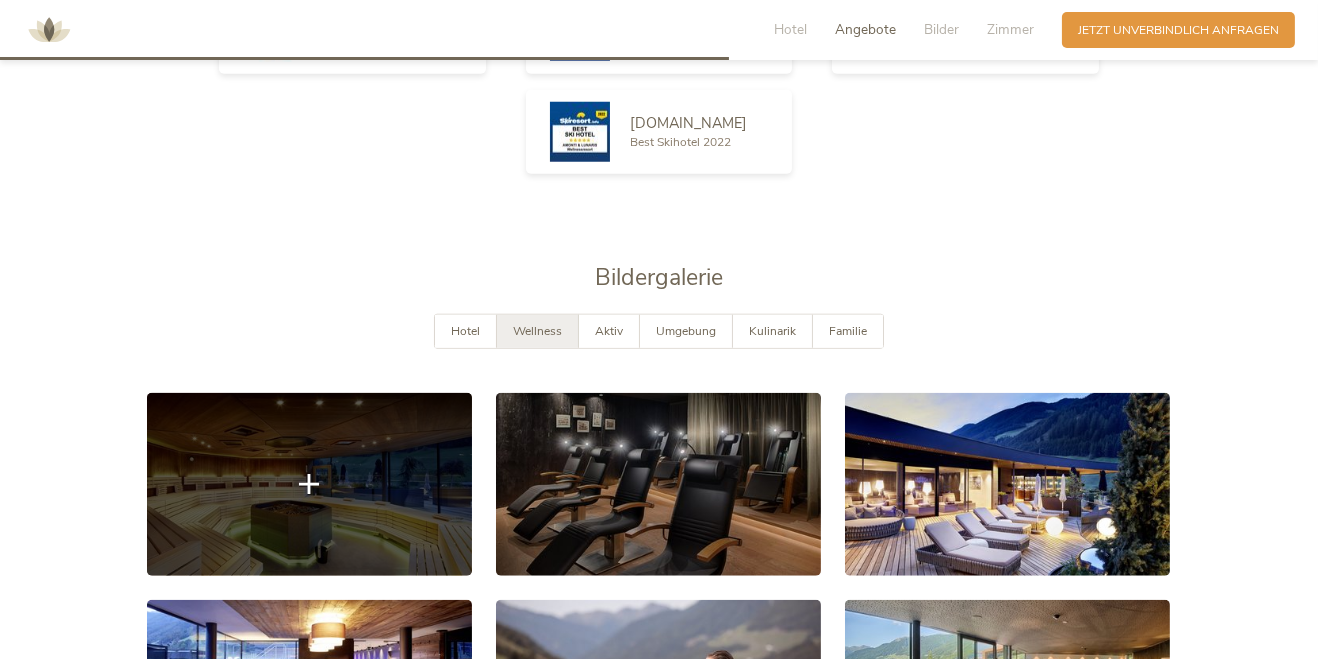 click at bounding box center [309, 484] 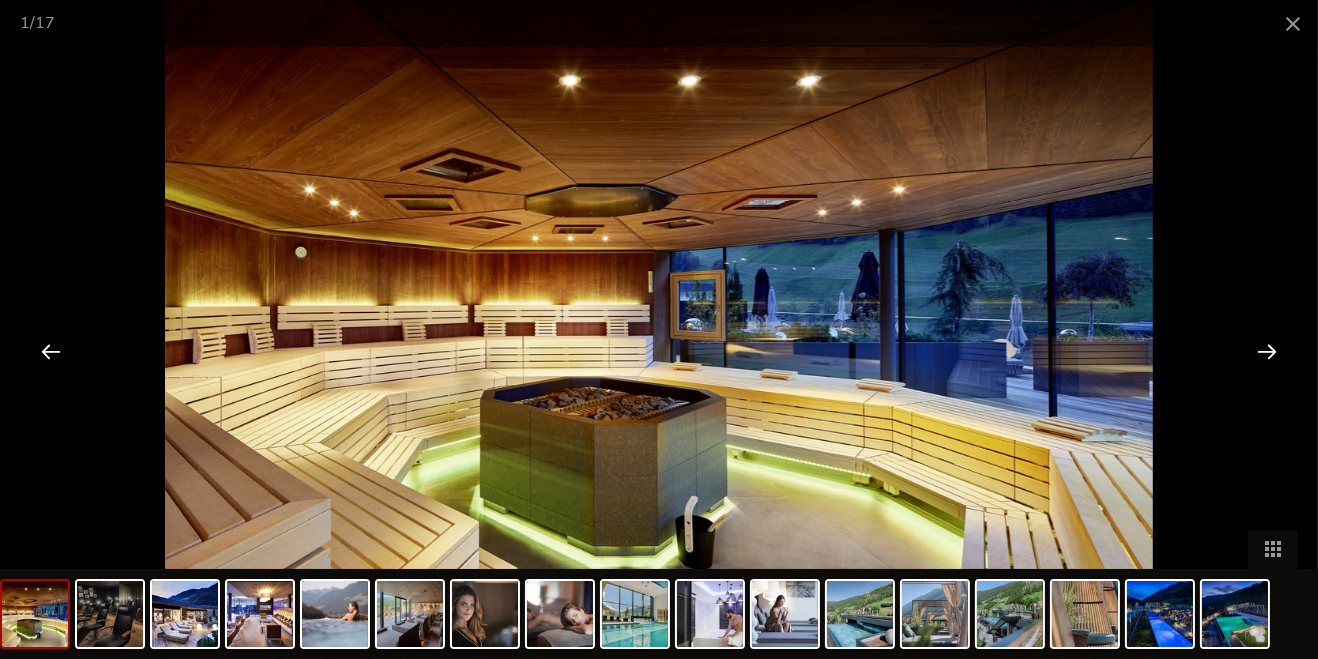 click at bounding box center (1267, 351) 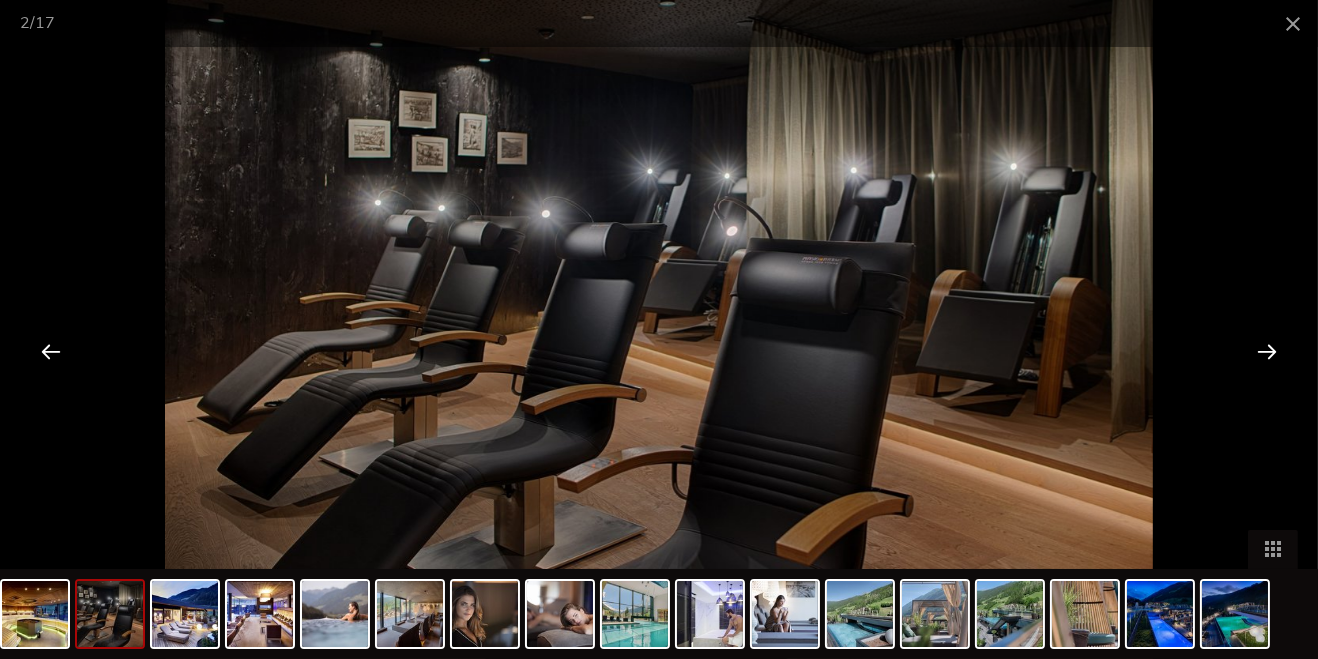 click at bounding box center [1267, 351] 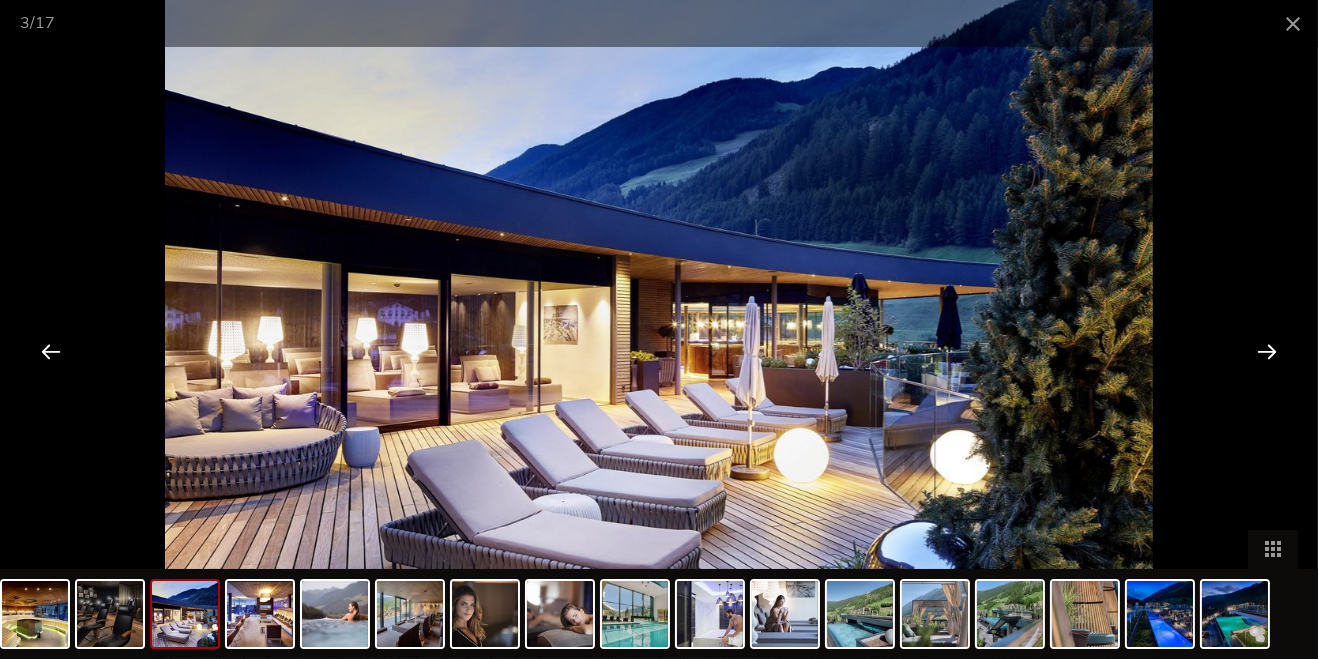 click at bounding box center [1267, 351] 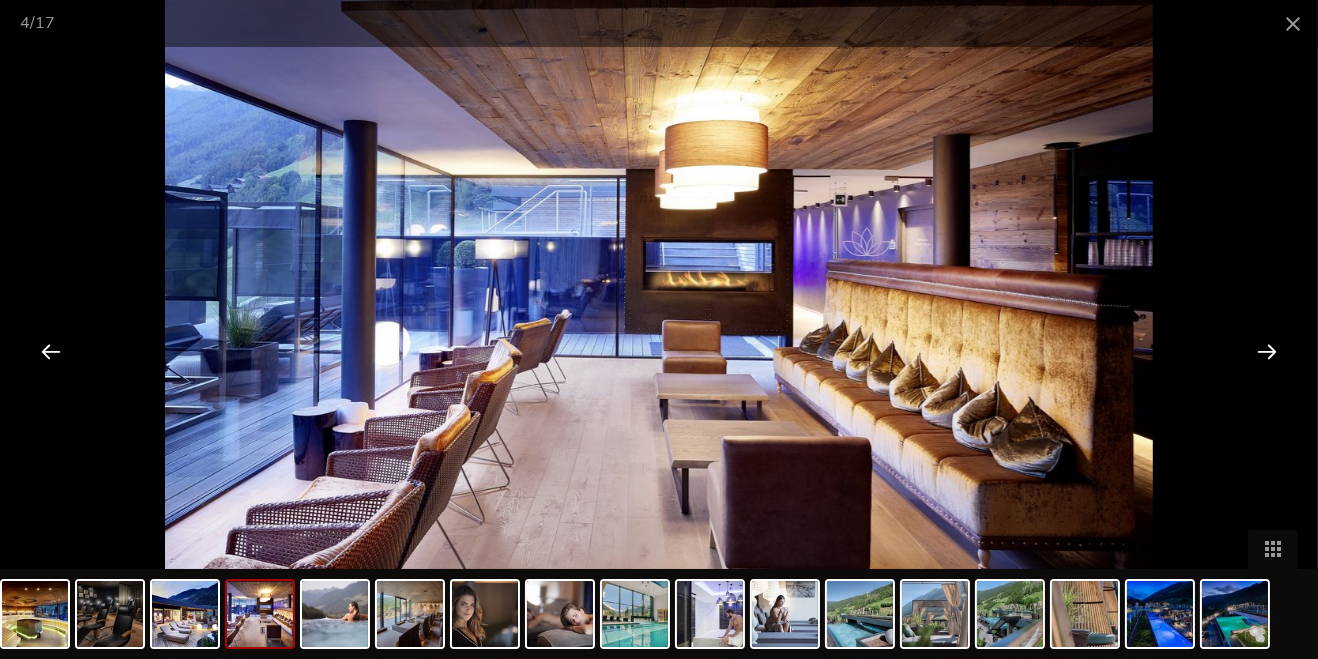 click at bounding box center (1267, 351) 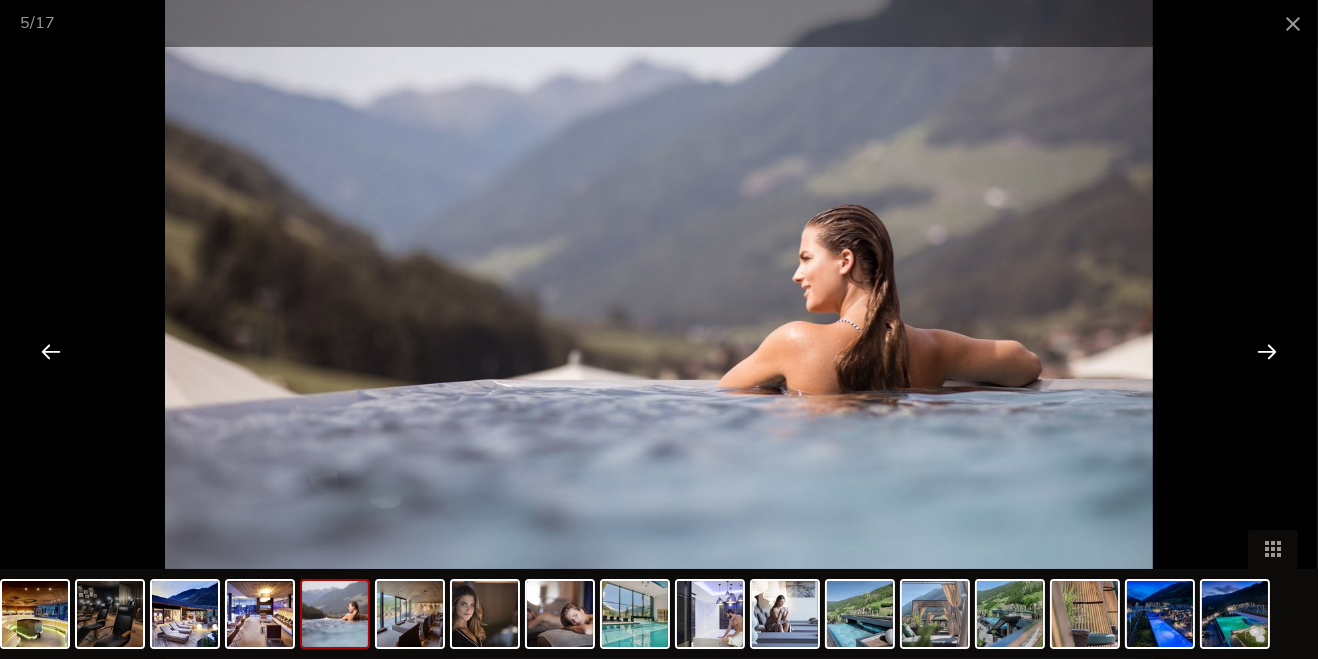 click at bounding box center (1267, 351) 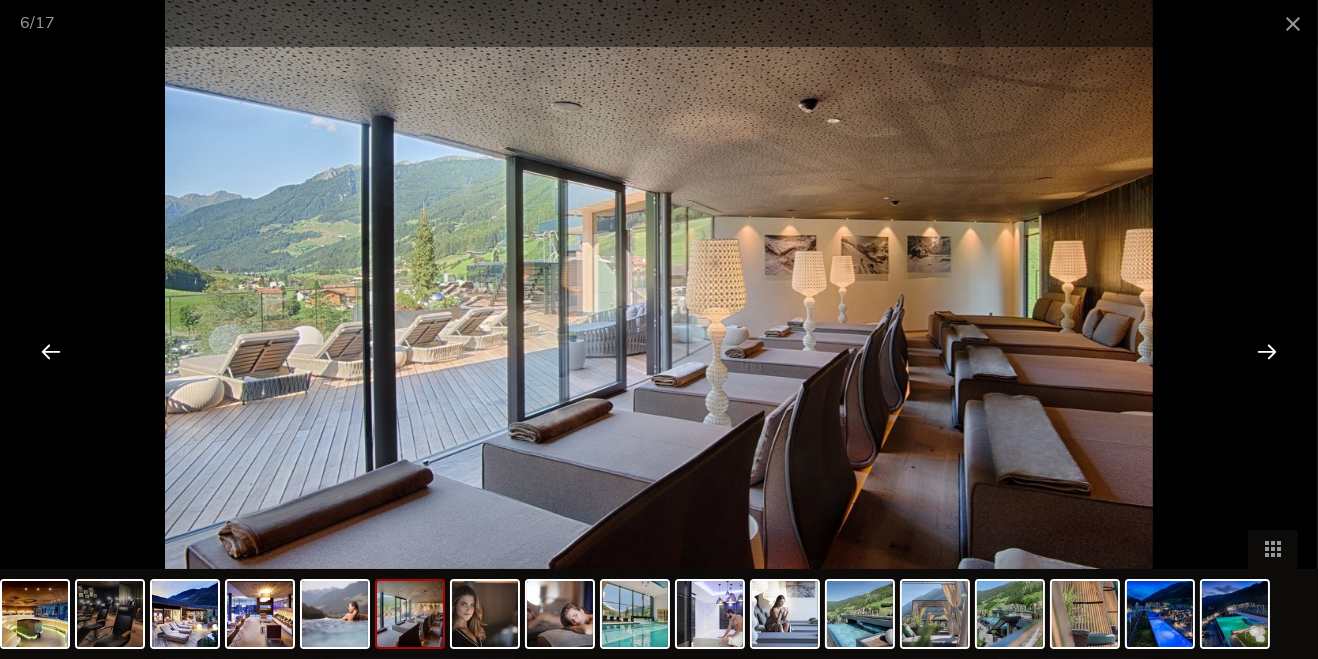 click at bounding box center (1267, 351) 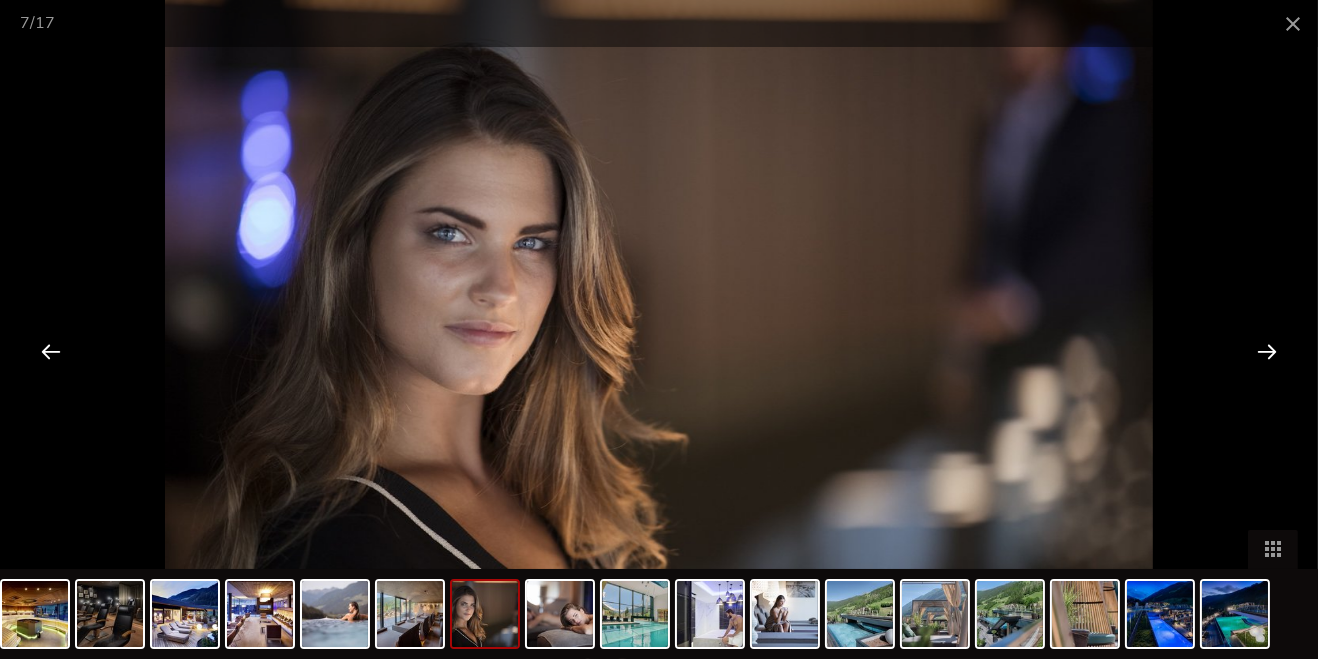 click at bounding box center [1267, 351] 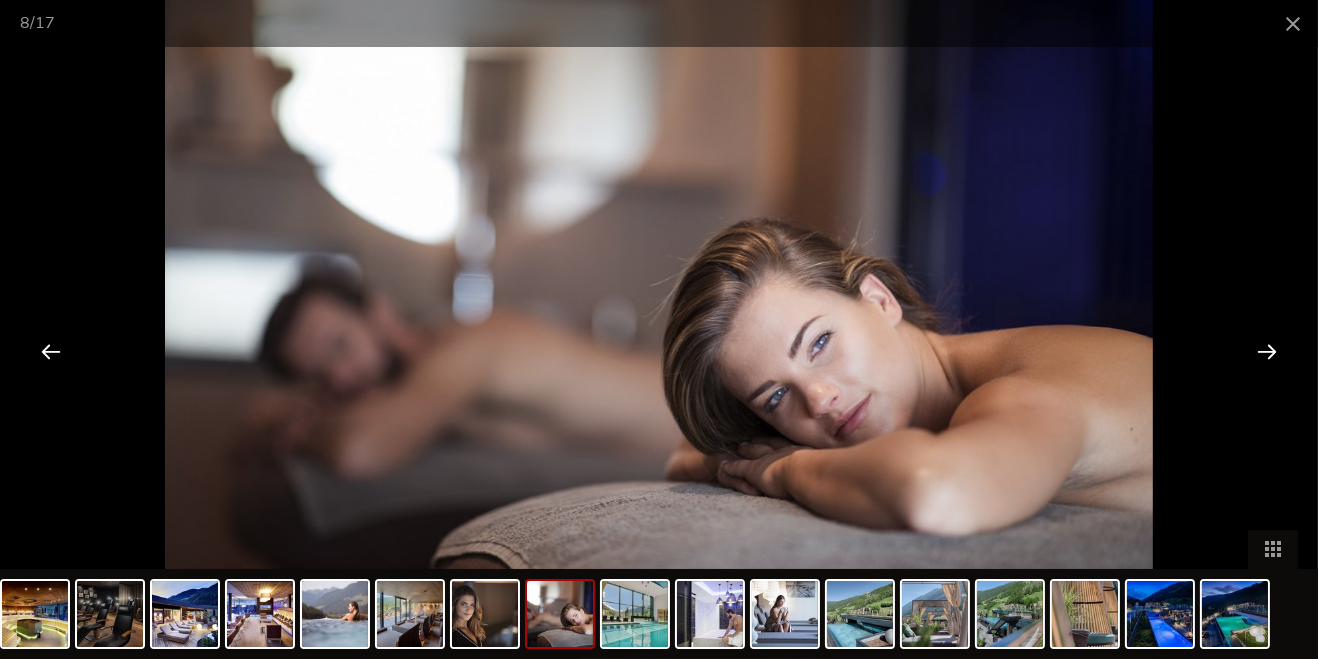 click at bounding box center (1267, 351) 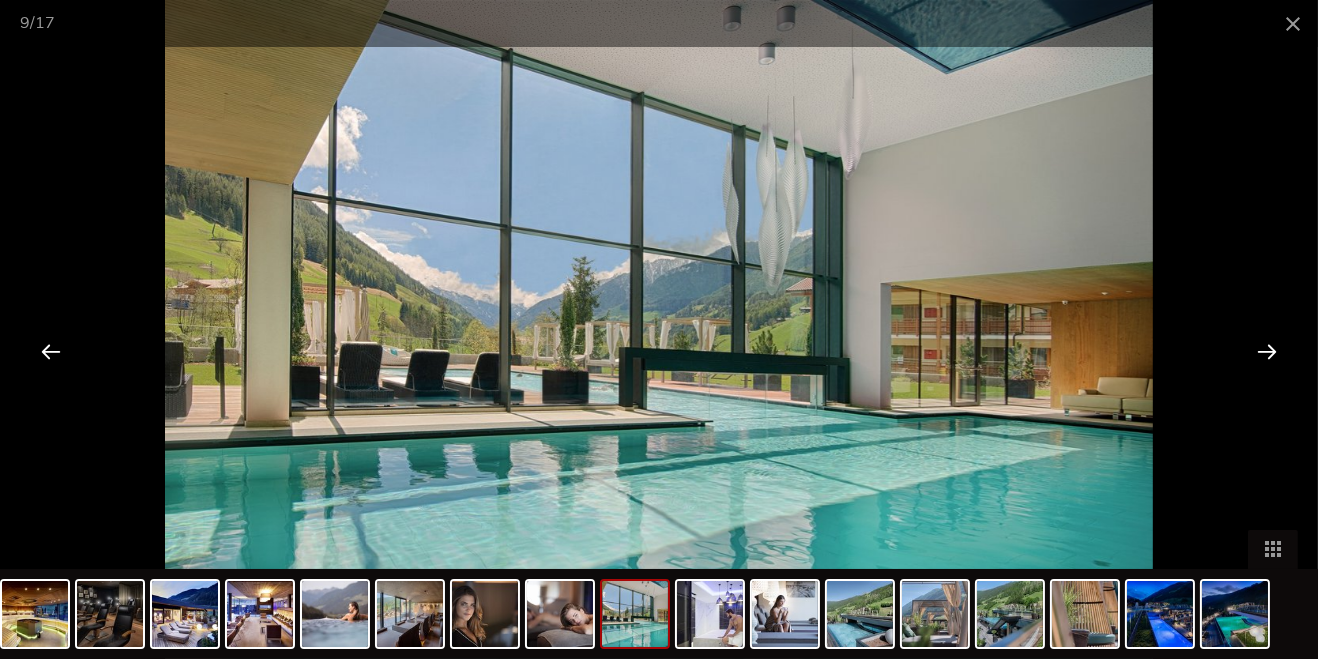click at bounding box center (1267, 351) 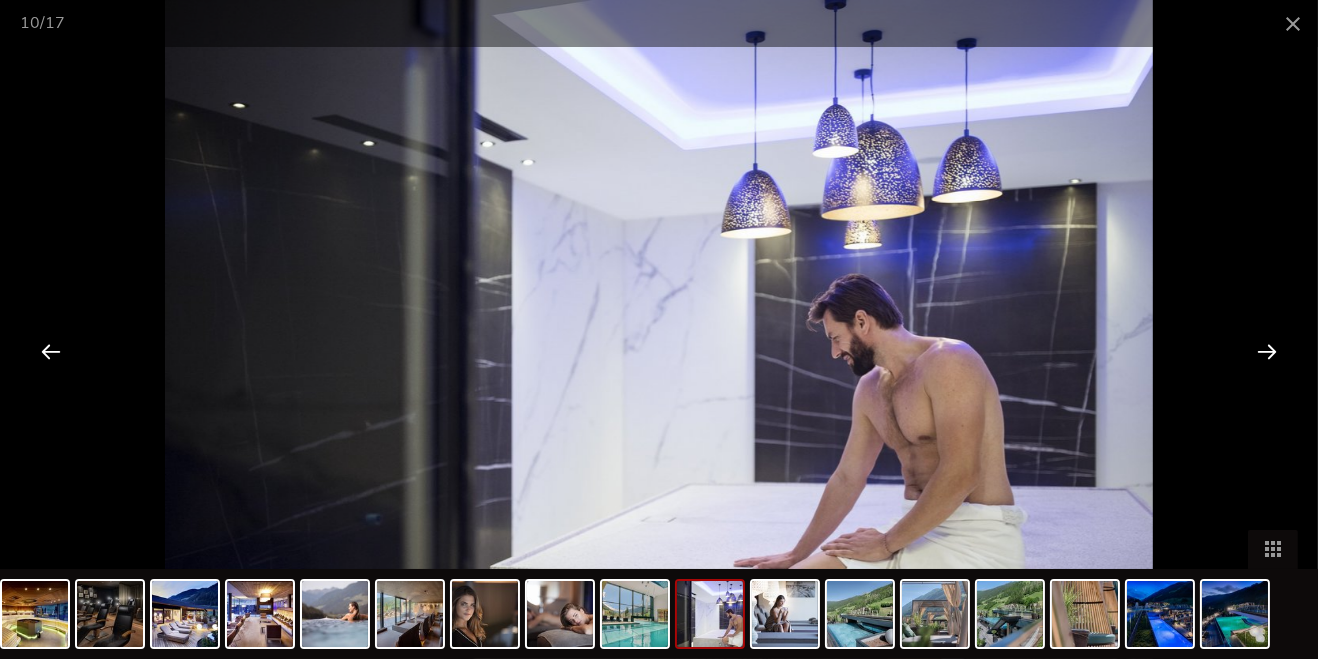 click at bounding box center (1267, 351) 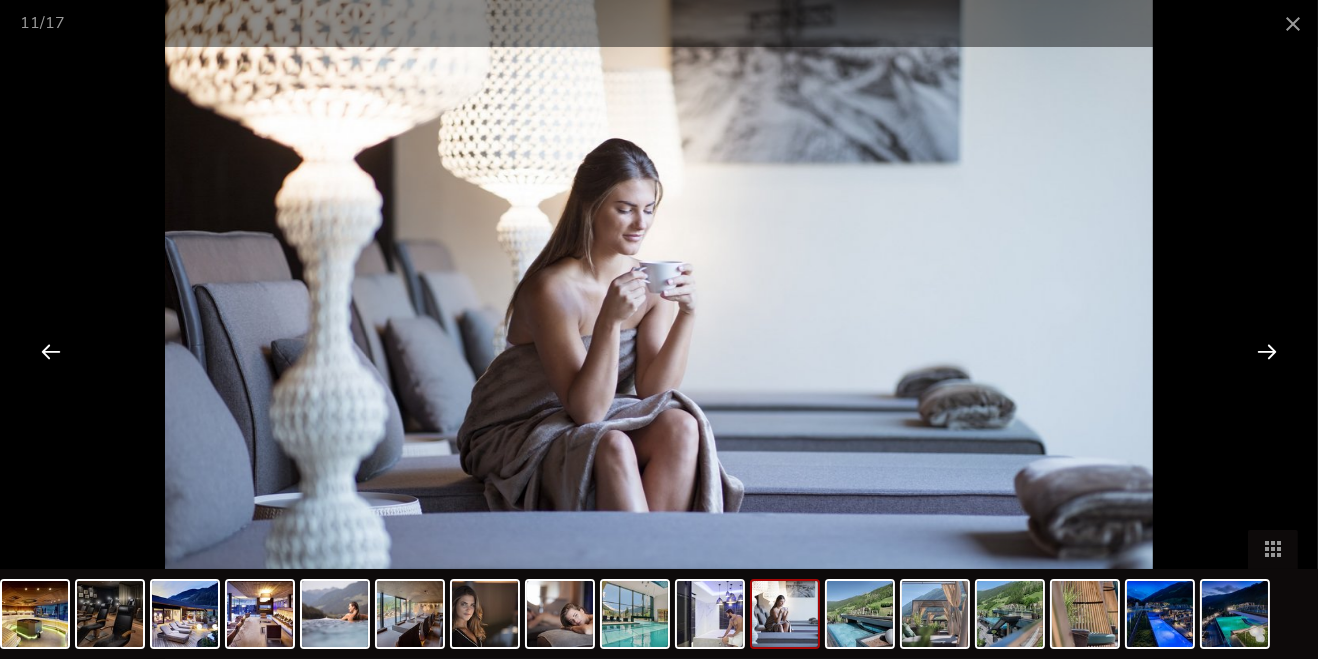 click at bounding box center [1267, 351] 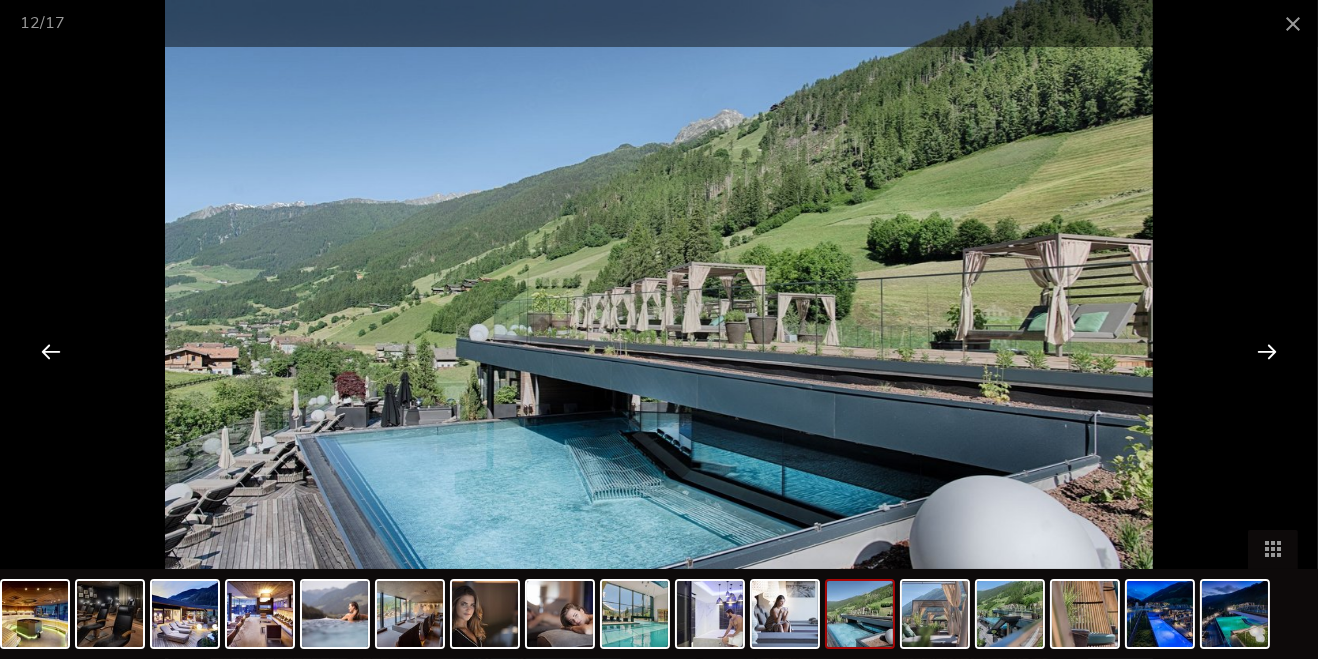 click at bounding box center (1267, 351) 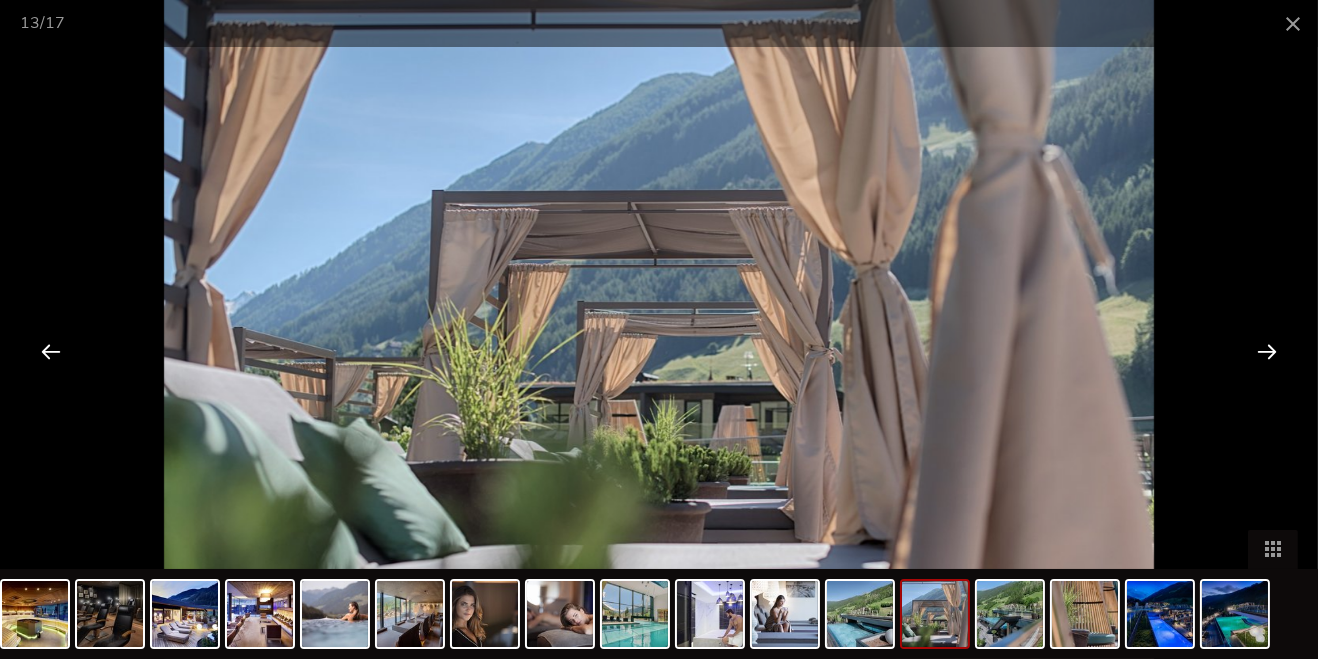 click at bounding box center (1267, 351) 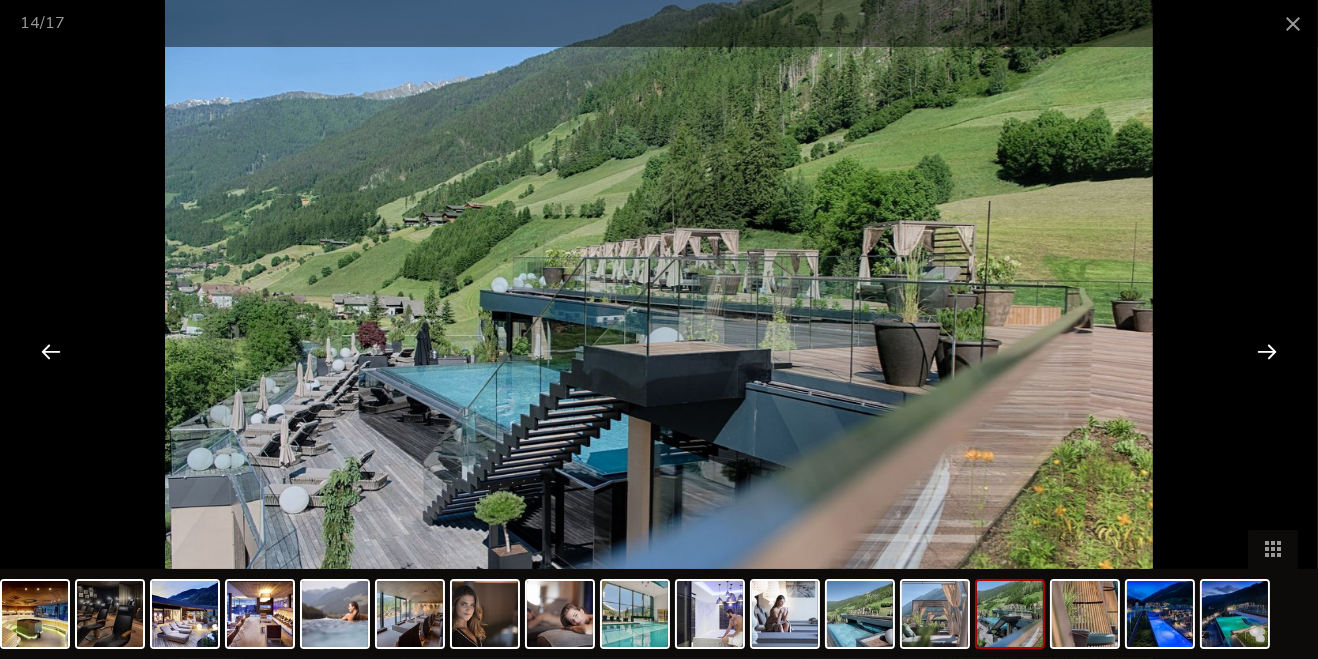 click at bounding box center (1267, 351) 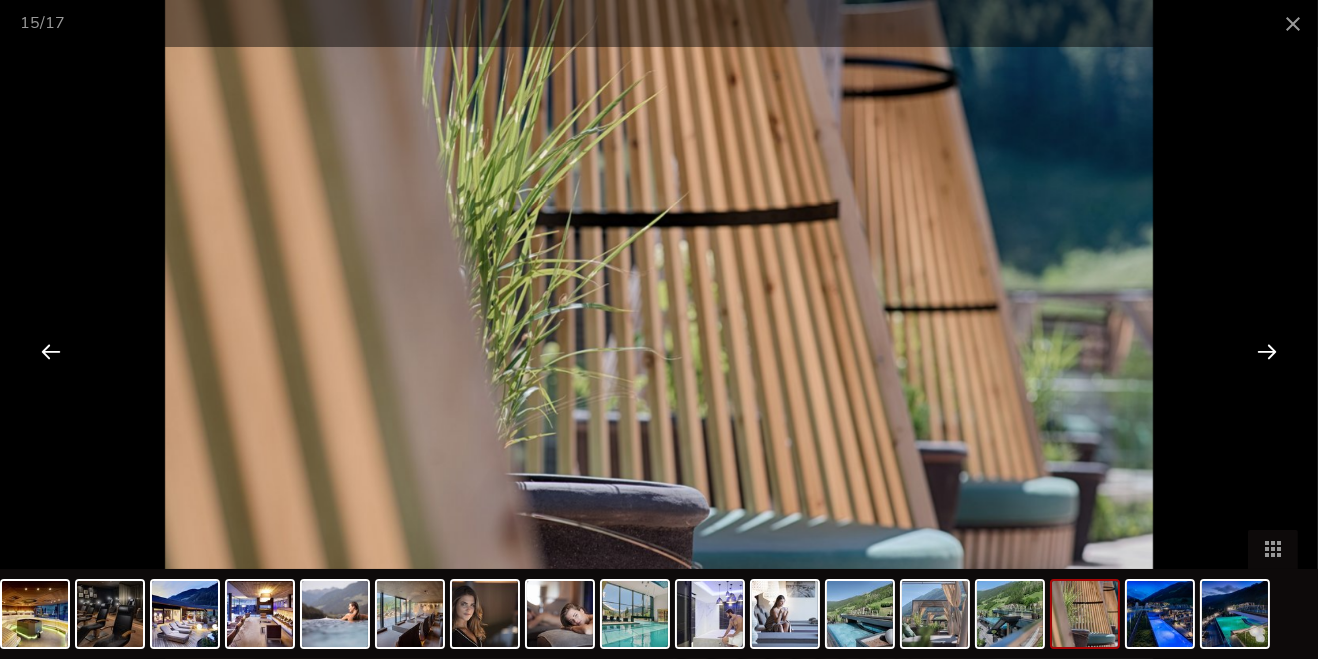 click at bounding box center [1267, 351] 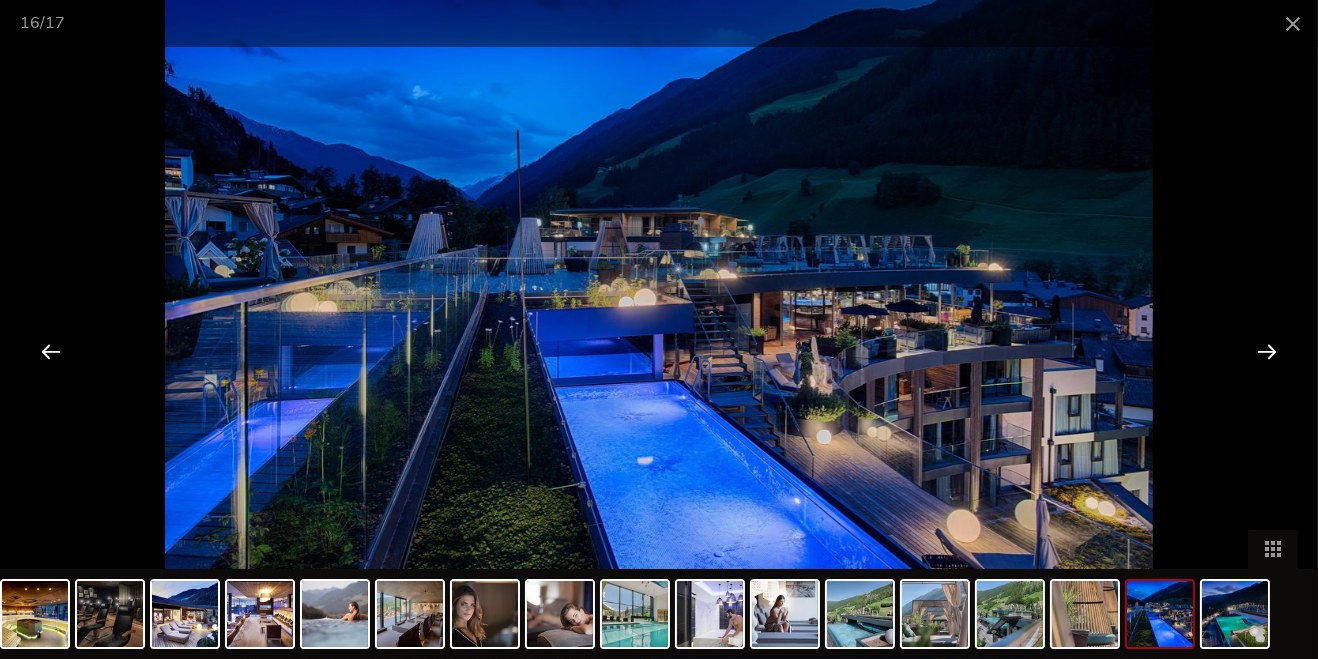 click at bounding box center [1267, 351] 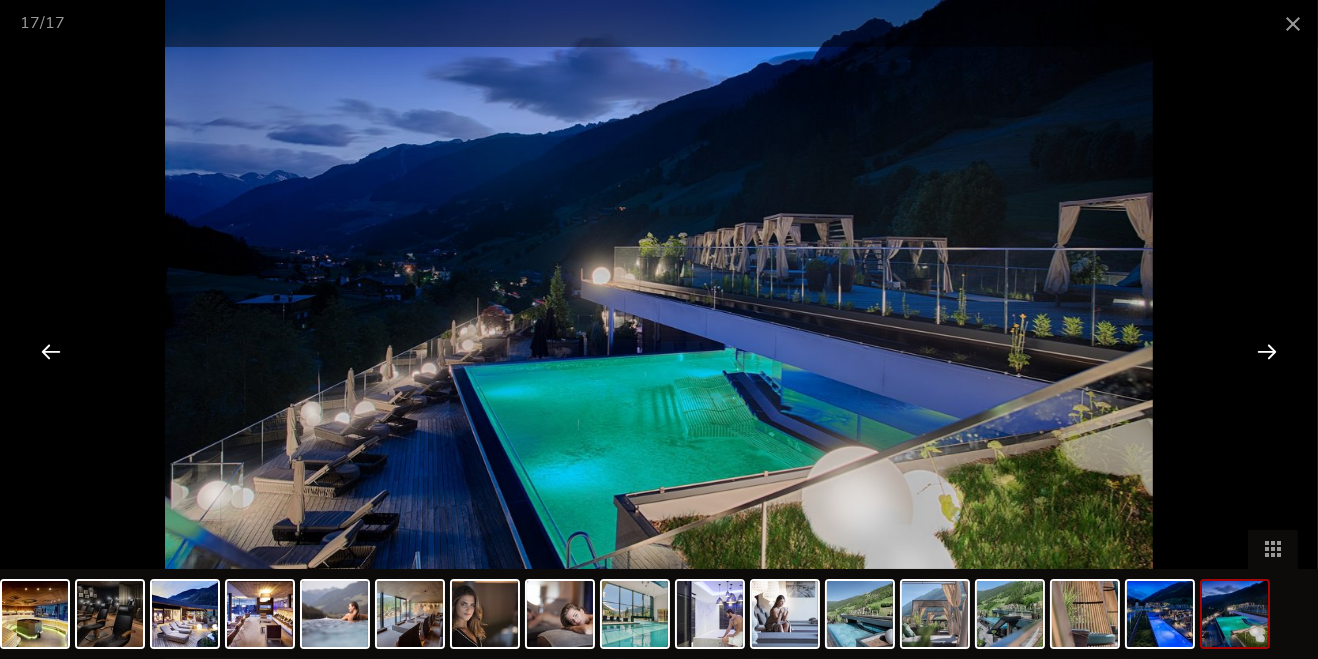 click at bounding box center [1267, 351] 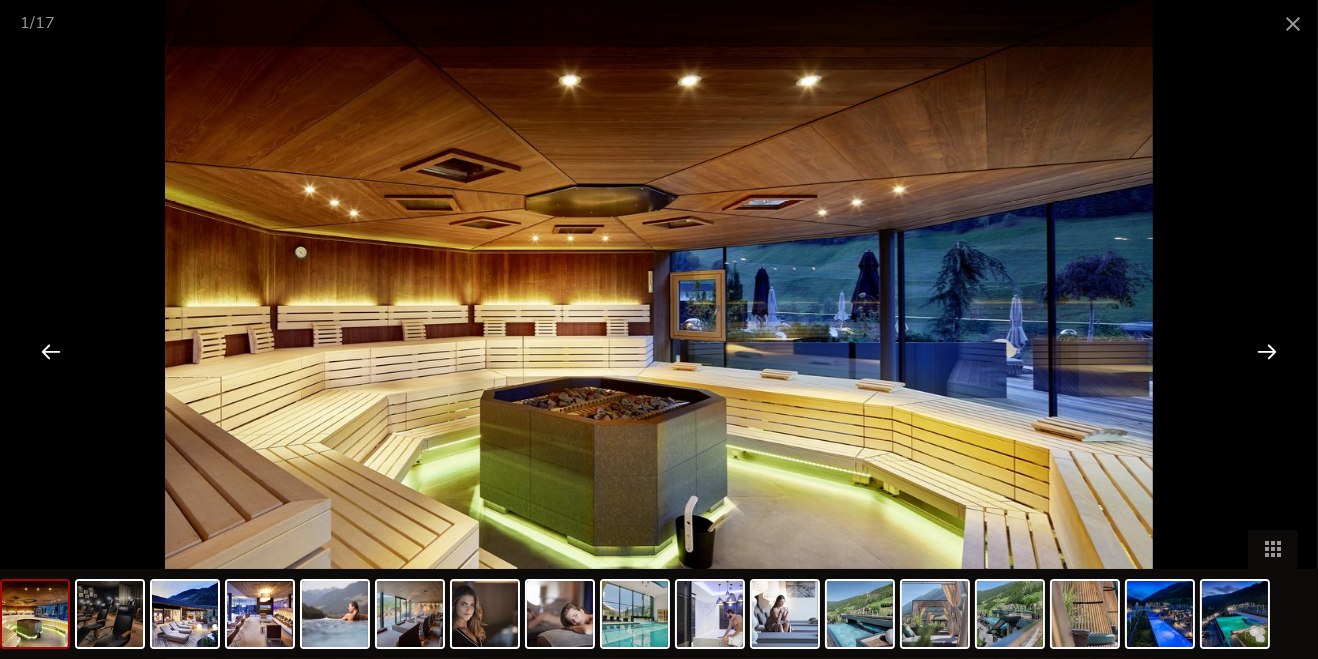 click at bounding box center (1267, 351) 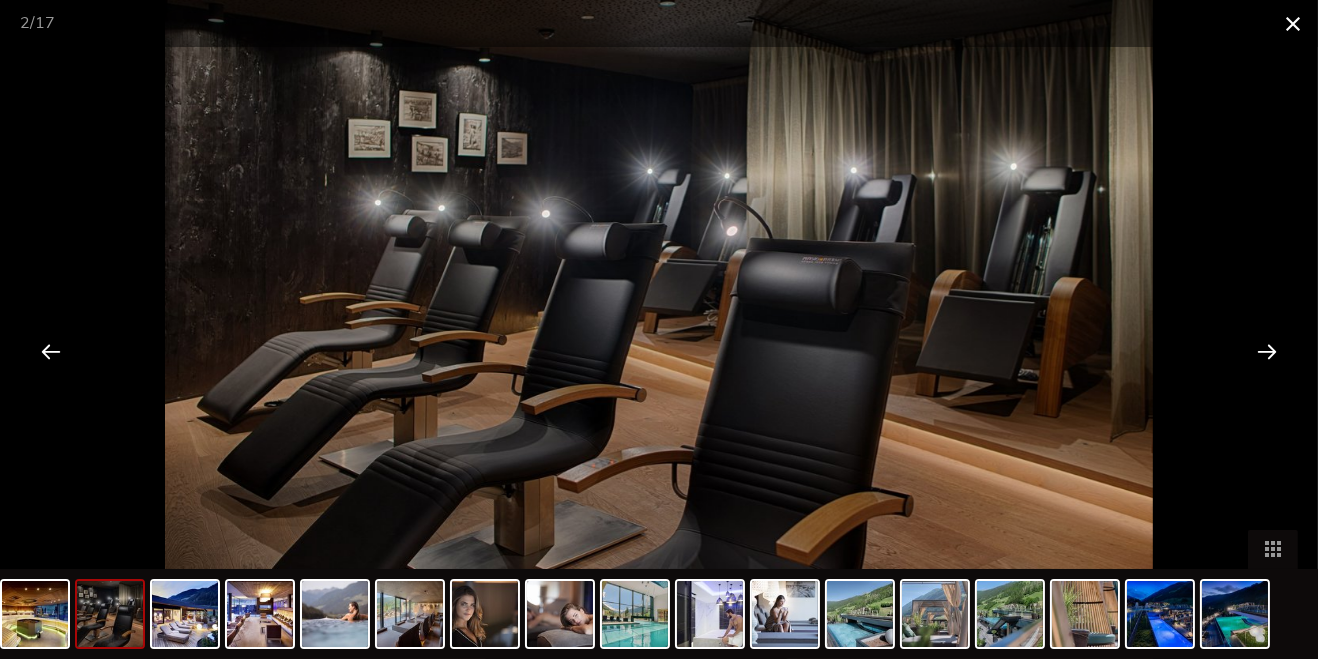click at bounding box center (1293, 23) 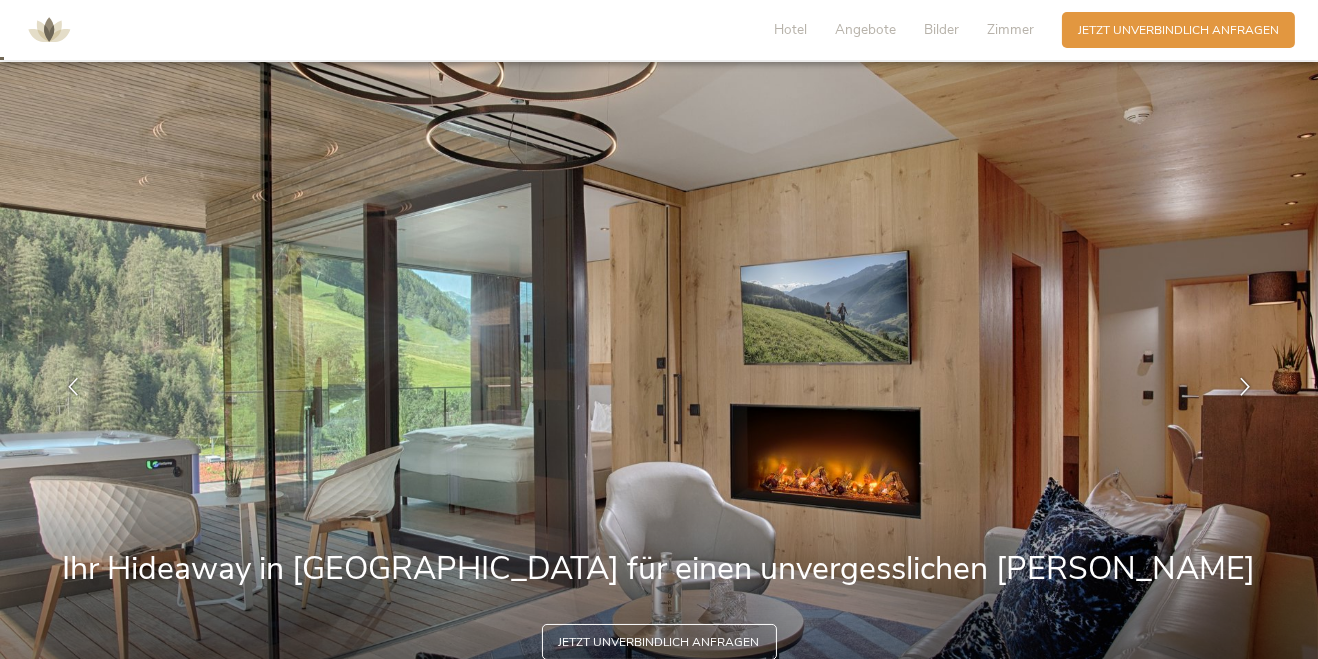 scroll, scrollTop: 0, scrollLeft: 0, axis: both 